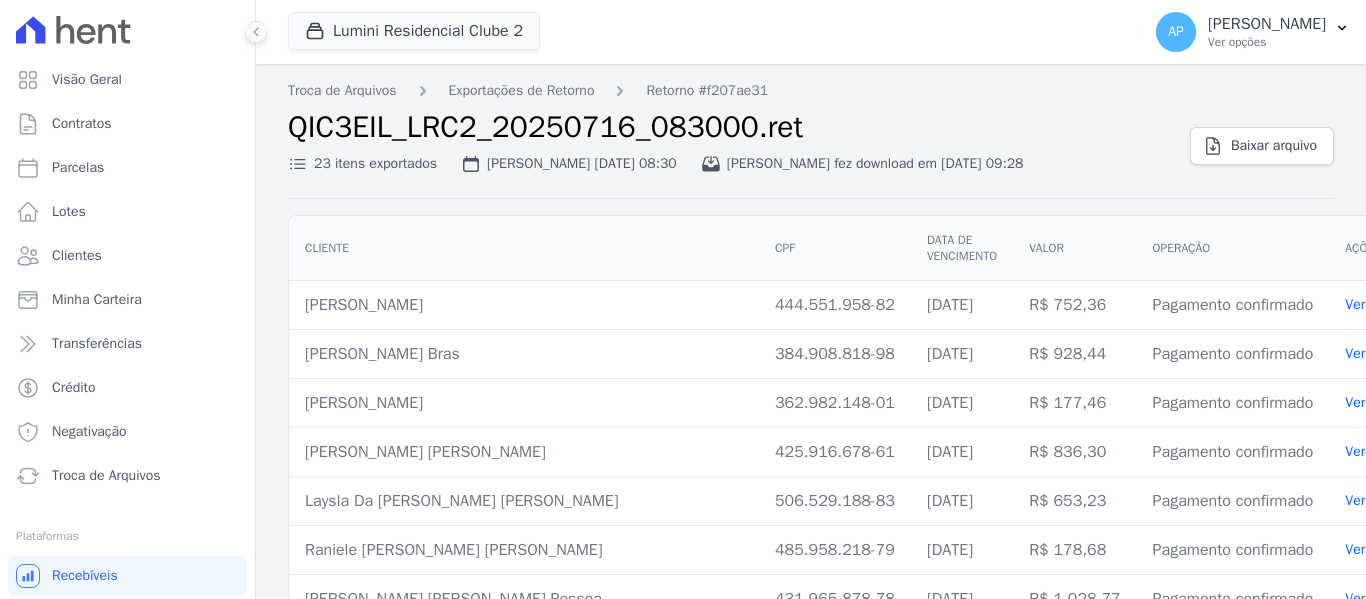 scroll, scrollTop: 0, scrollLeft: 0, axis: both 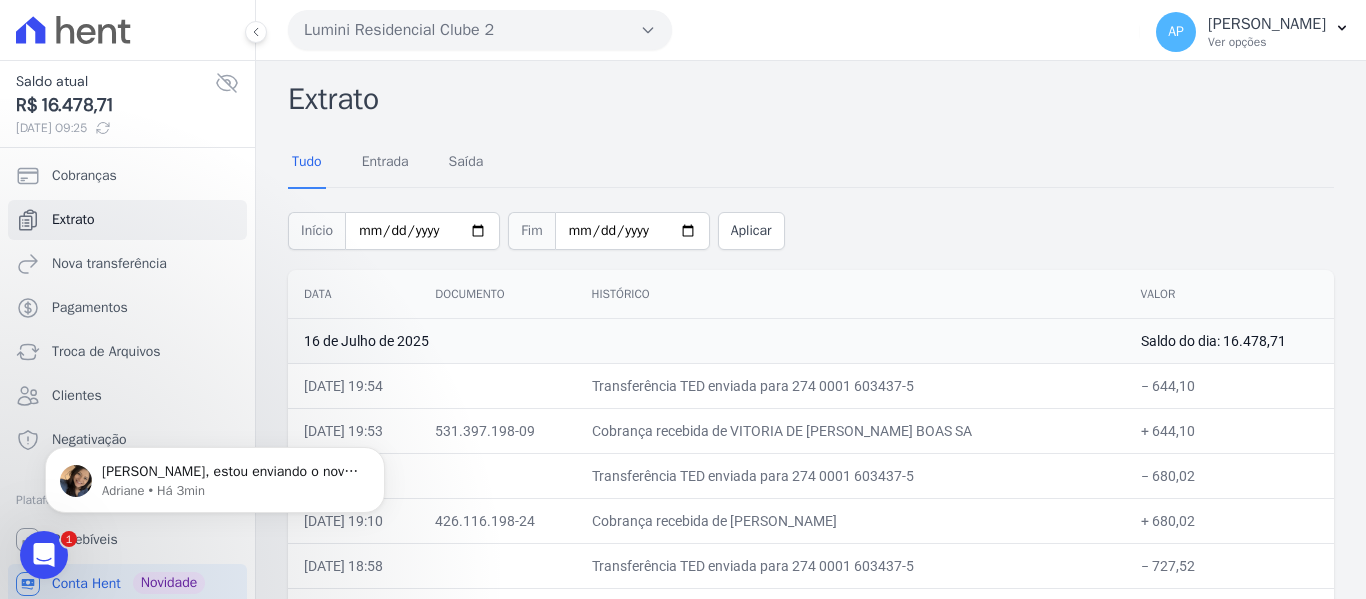 click 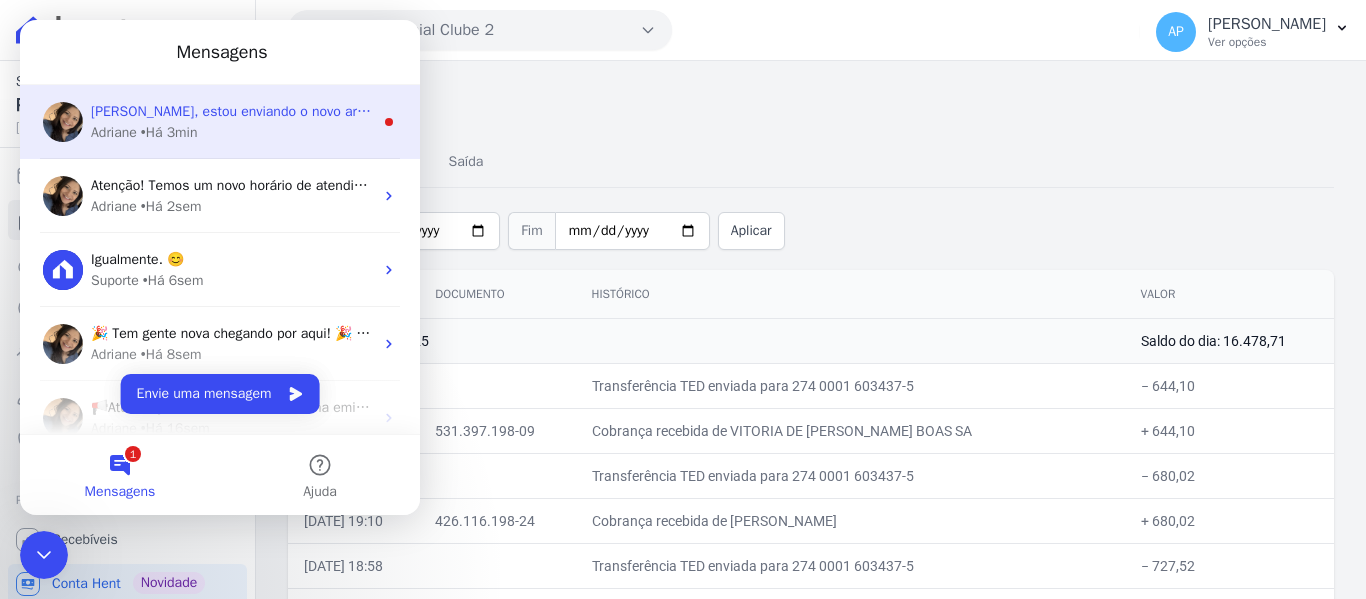 click on "Adriane •  Há 3min" at bounding box center (232, 132) 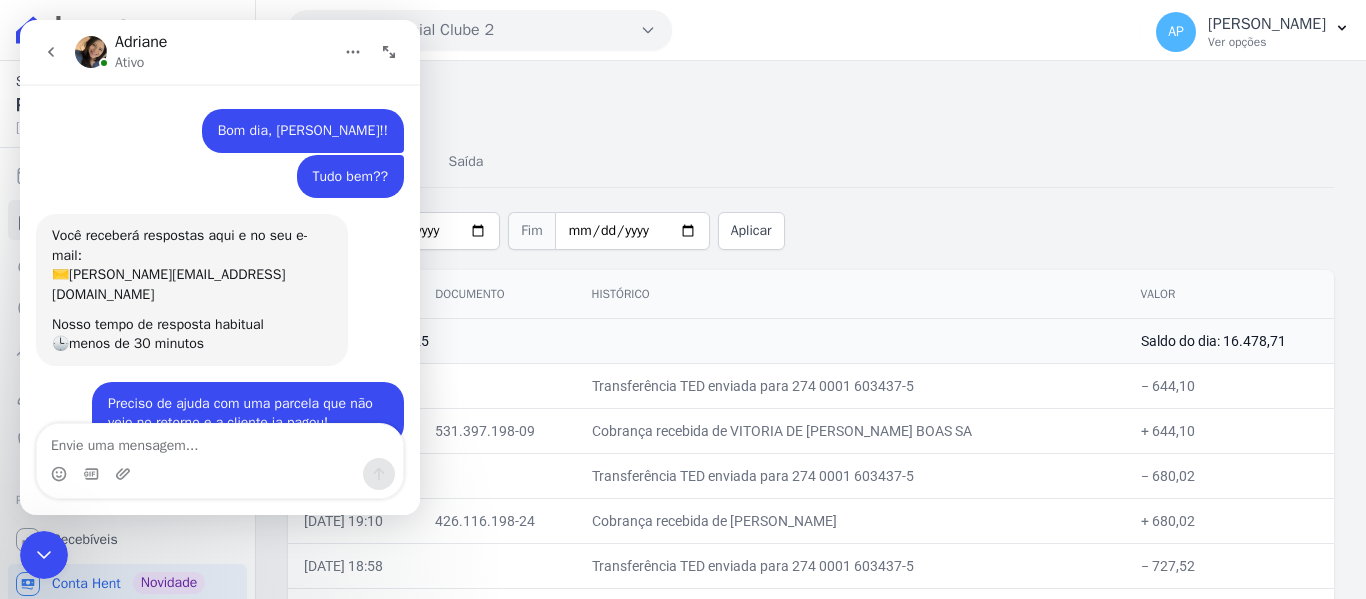 scroll, scrollTop: 3, scrollLeft: 0, axis: vertical 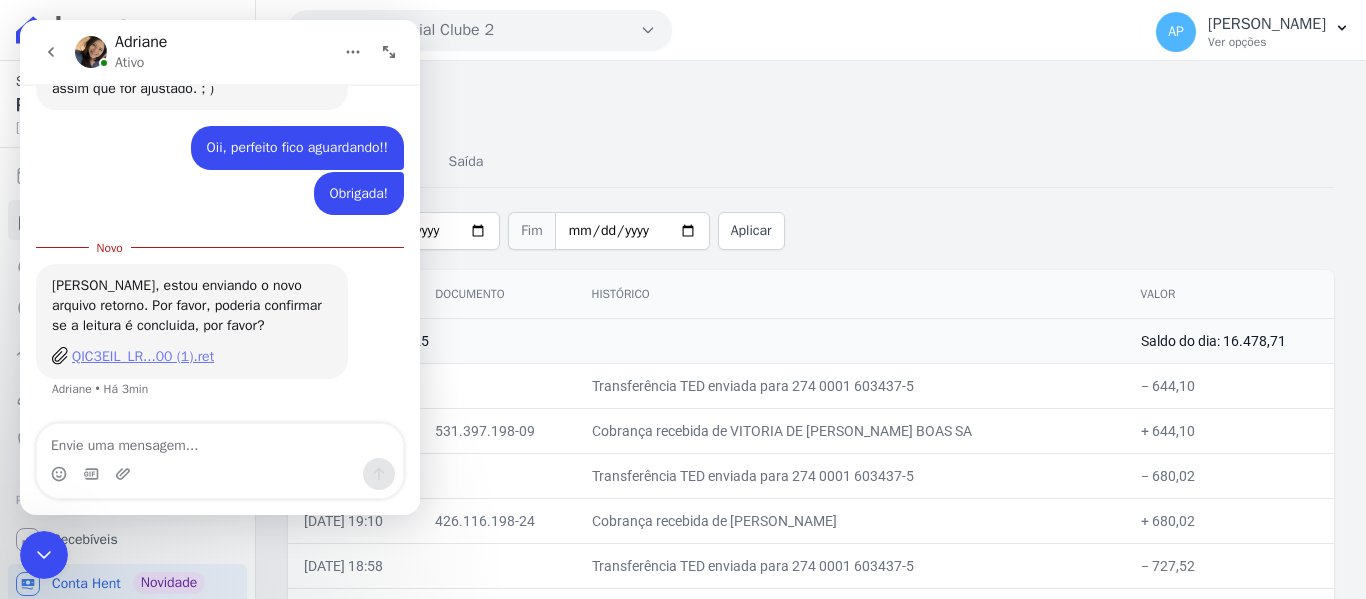 click on "QIC3EIL_LR...00 (1).ret" at bounding box center (143, 356) 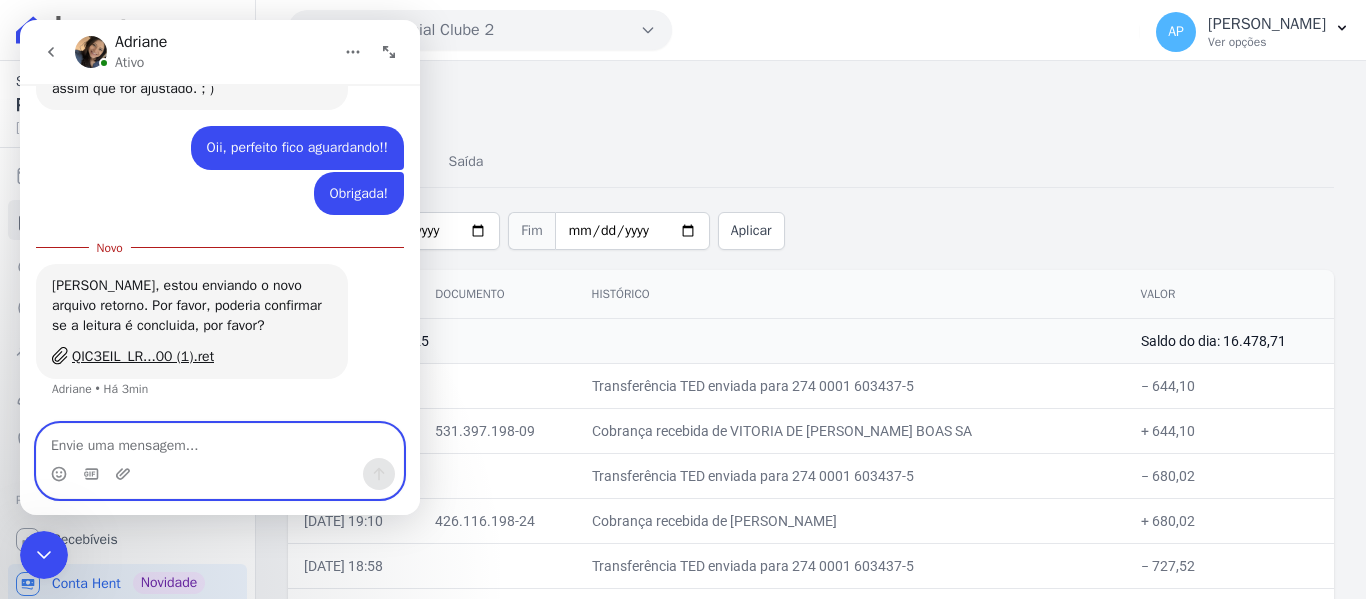 click at bounding box center [220, 441] 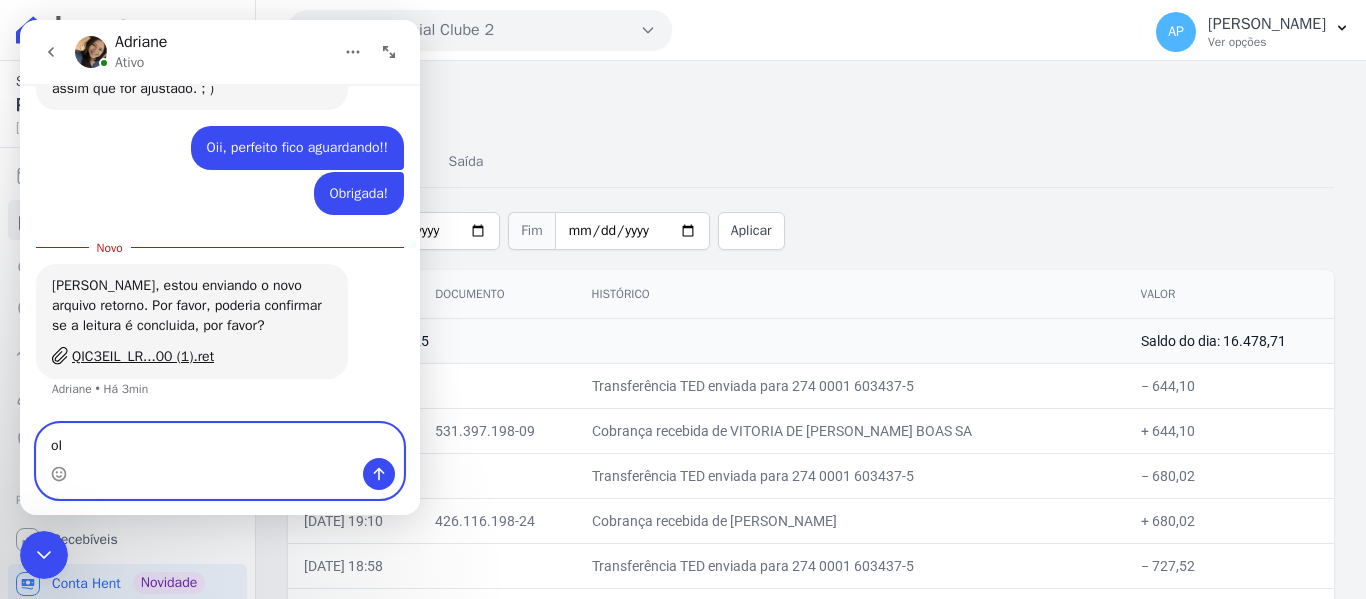 type on "o" 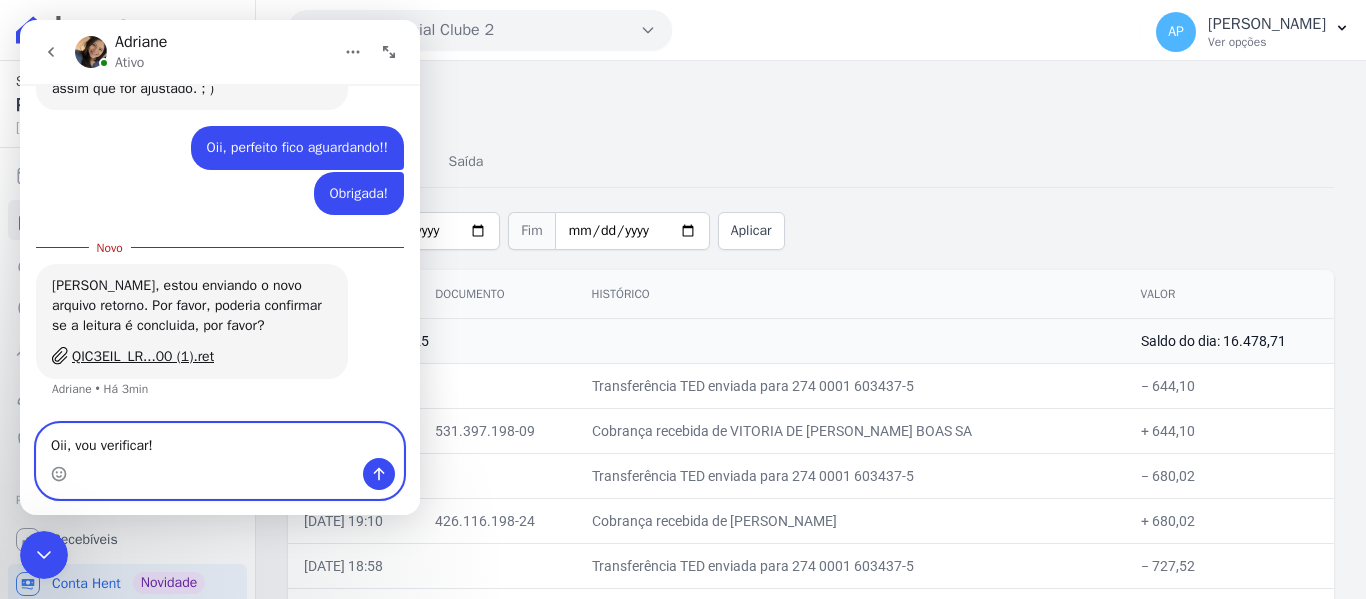 type on "Oii, vou verificar!!" 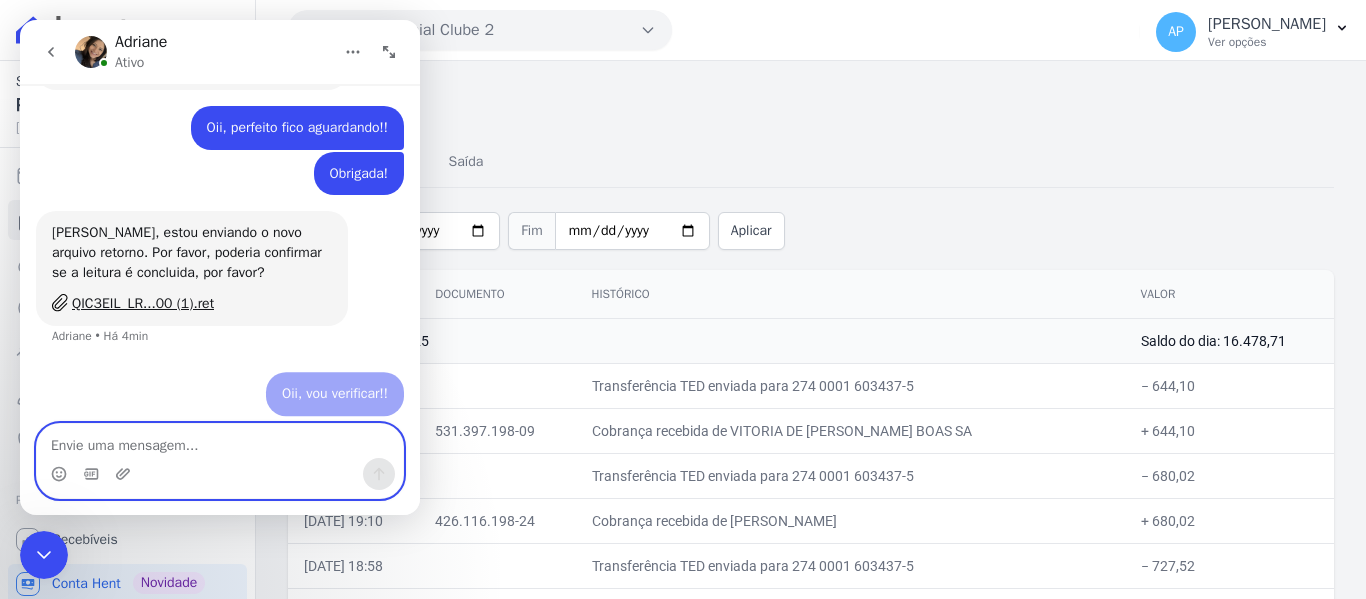 scroll, scrollTop: 2196, scrollLeft: 0, axis: vertical 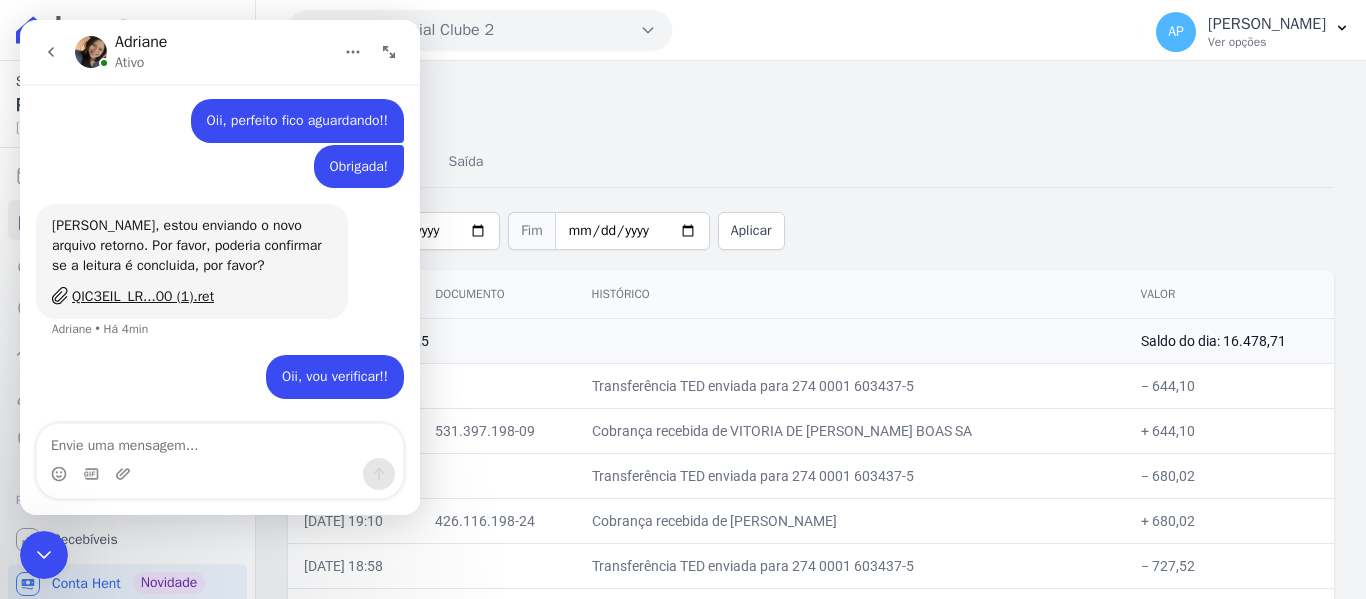 click on "Tudo
Entrada
[GEOGRAPHIC_DATA]" at bounding box center [811, 162] 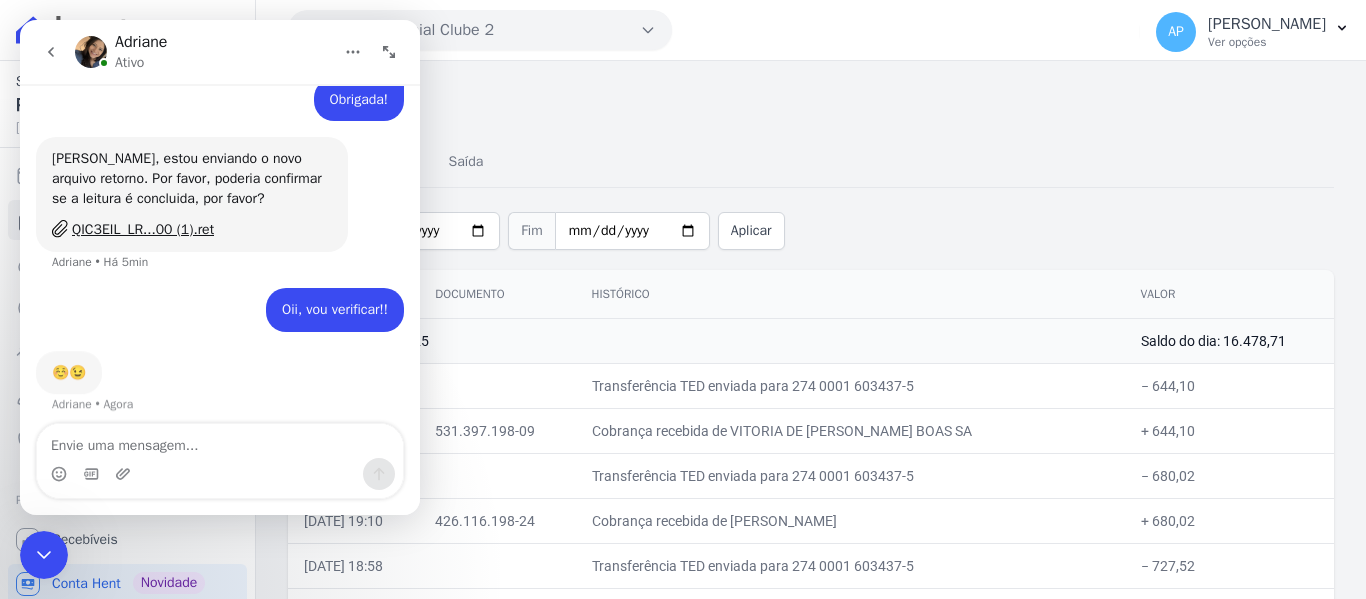 scroll, scrollTop: 2276, scrollLeft: 0, axis: vertical 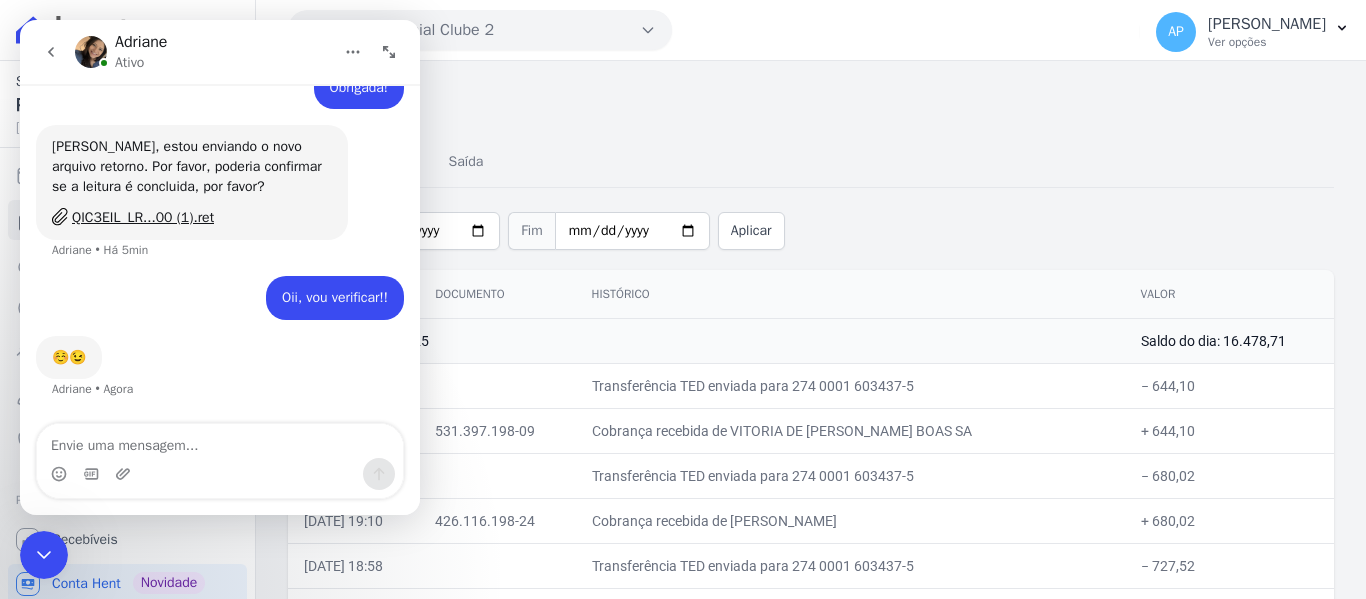 click at bounding box center (220, 474) 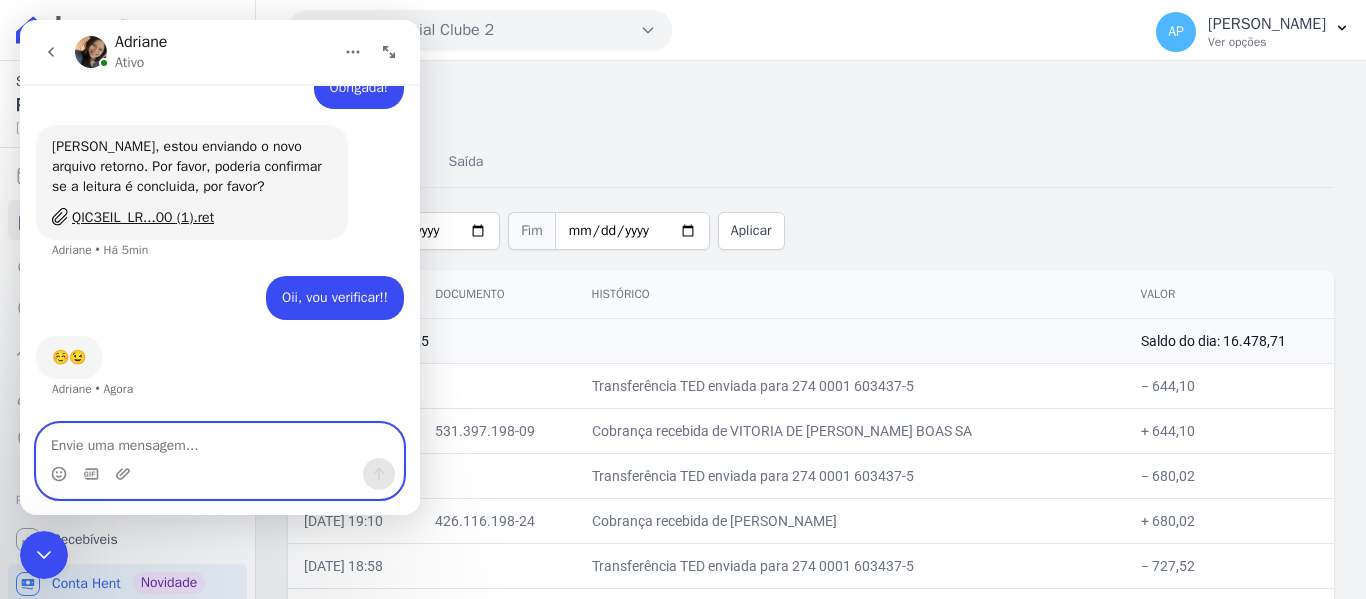 click at bounding box center (220, 441) 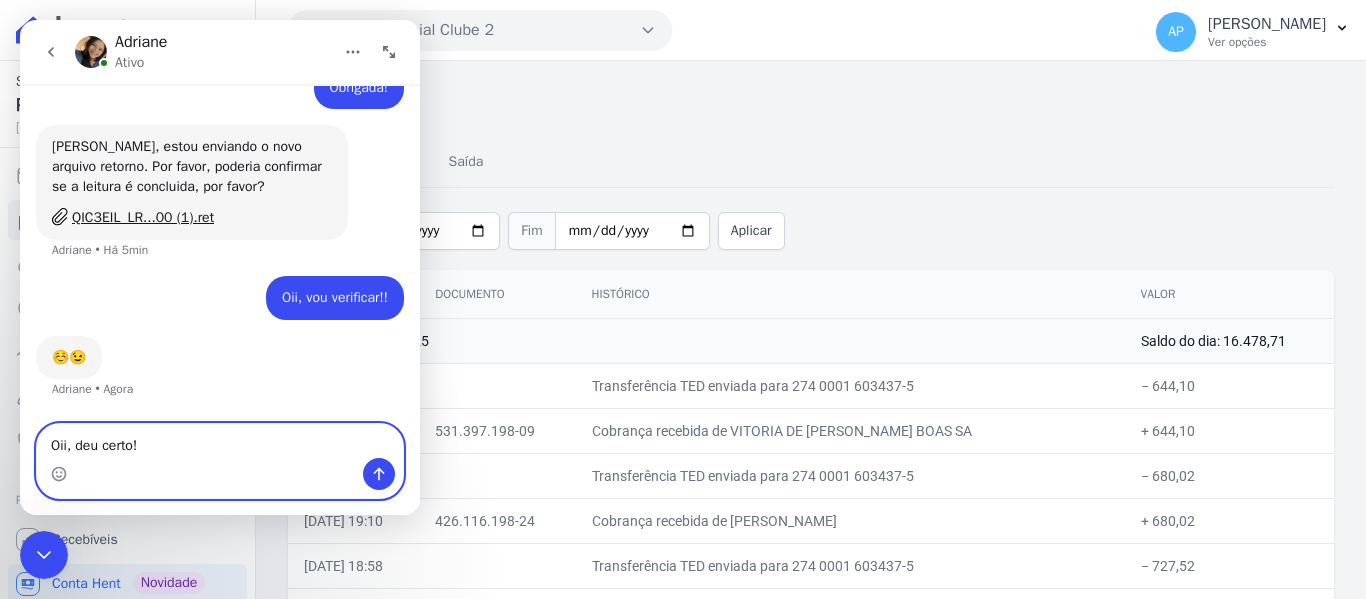 type on "Oii, deu certo!!" 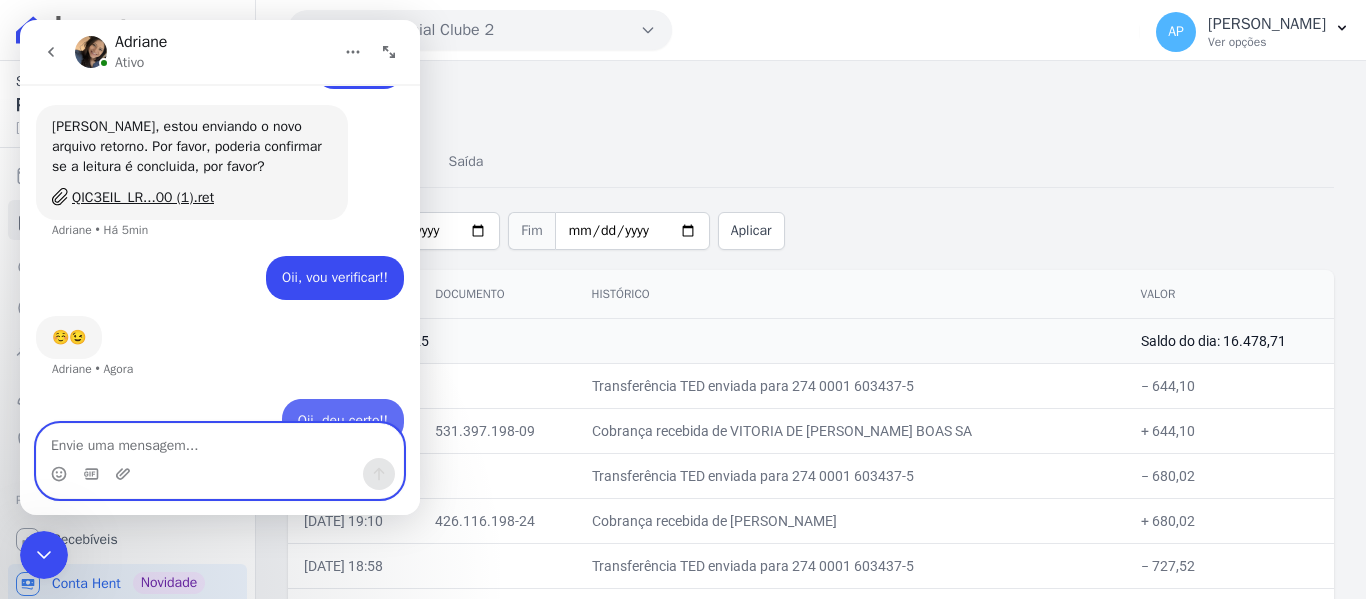 scroll, scrollTop: 2336, scrollLeft: 0, axis: vertical 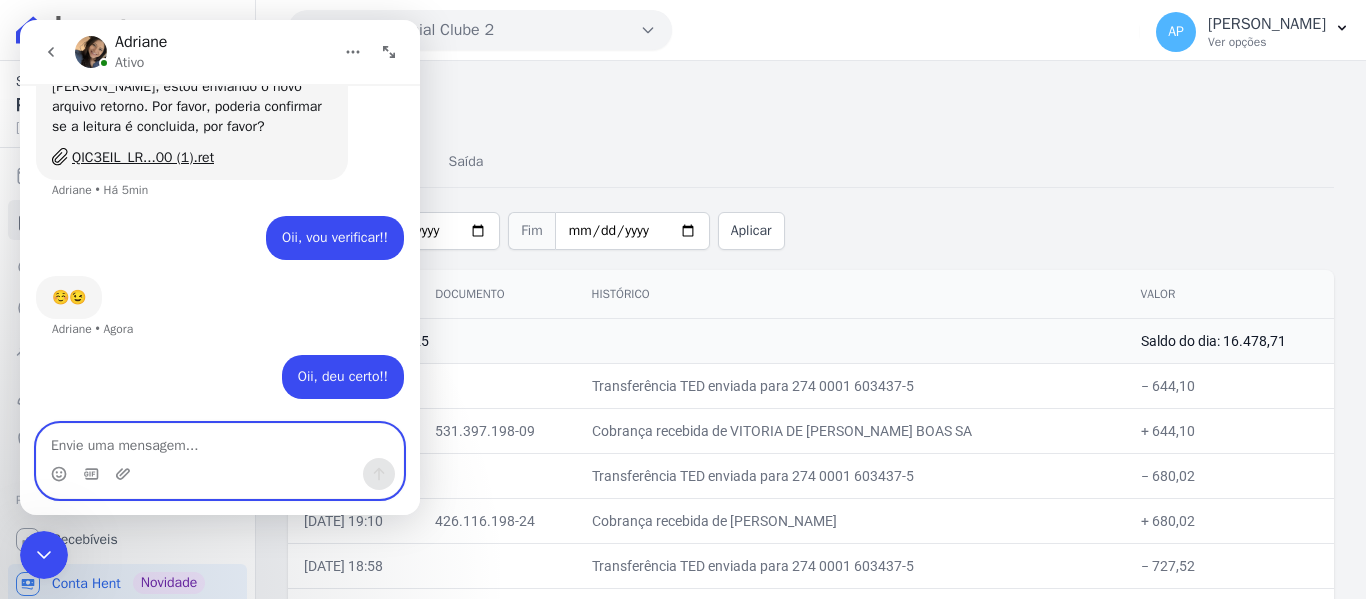 type on "m" 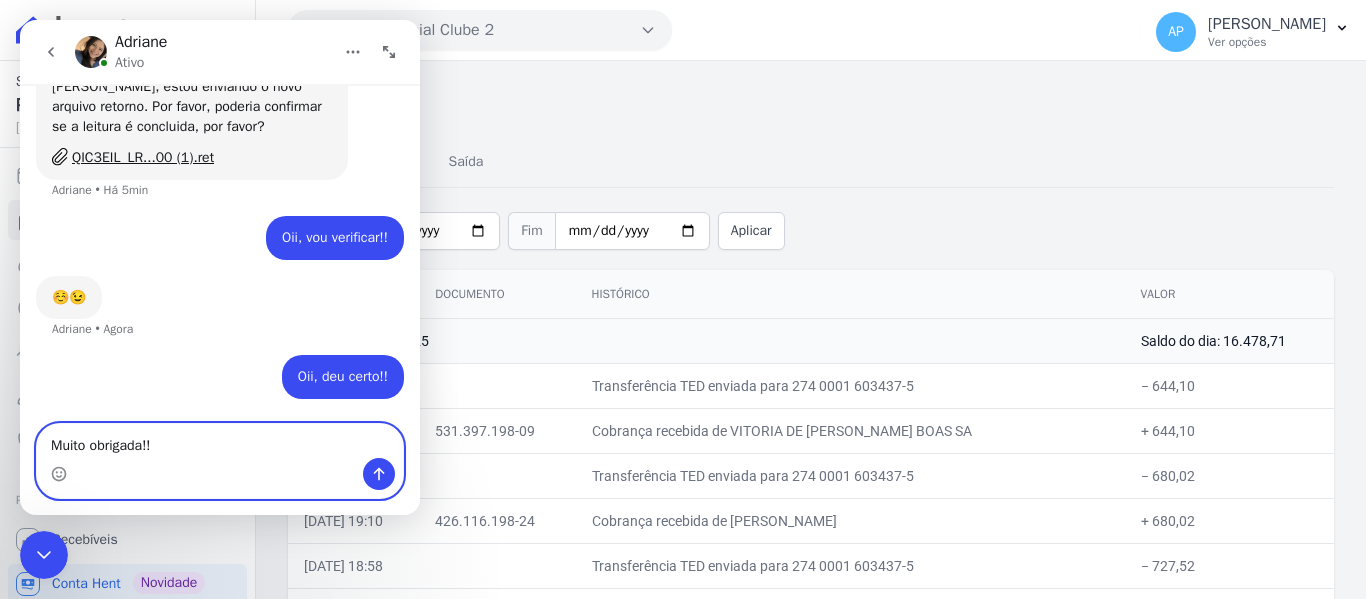 type on "Muito obrigada!!!" 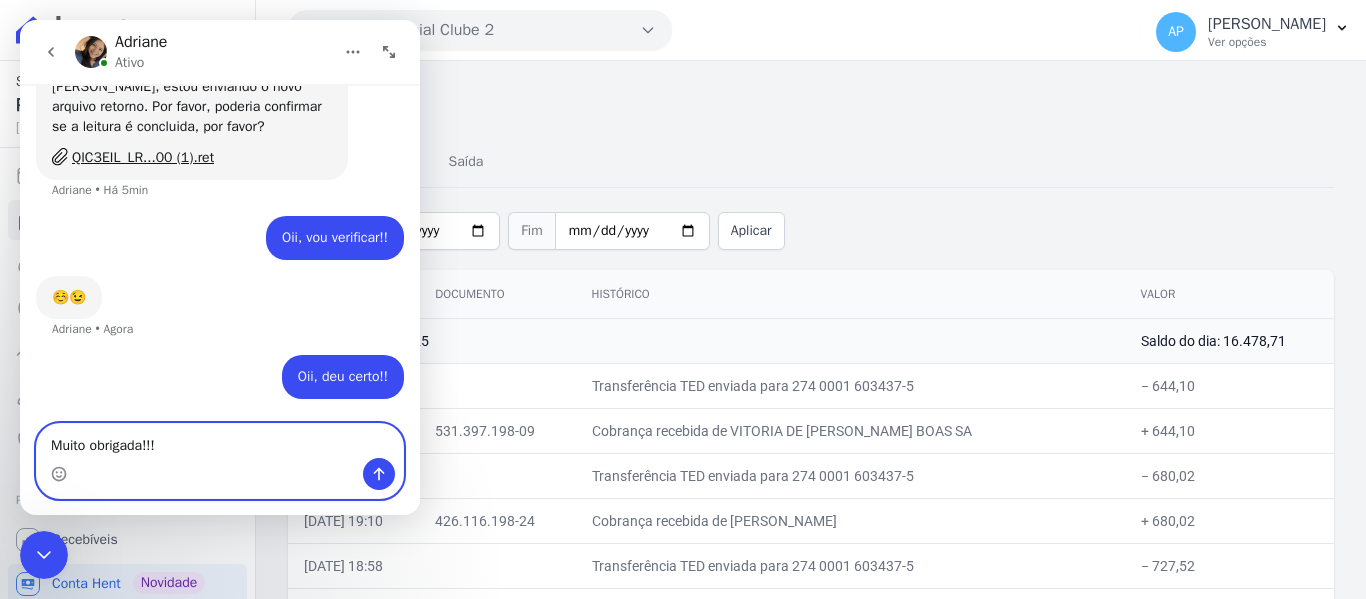 type 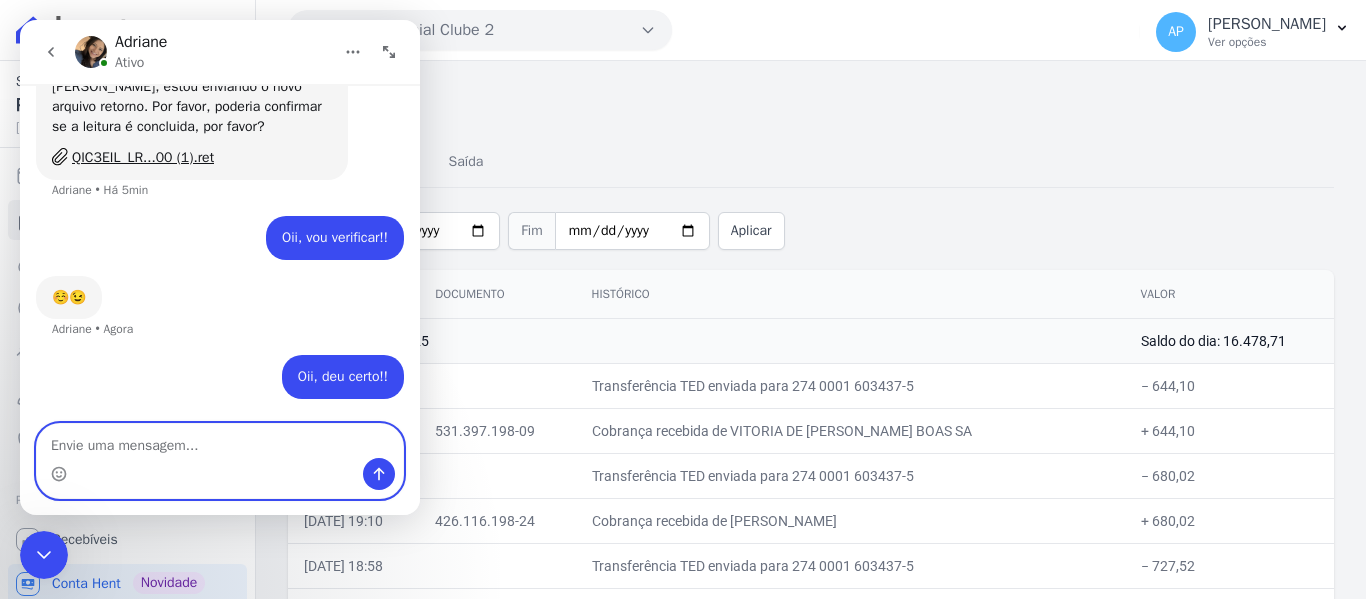 scroll, scrollTop: 2381, scrollLeft: 0, axis: vertical 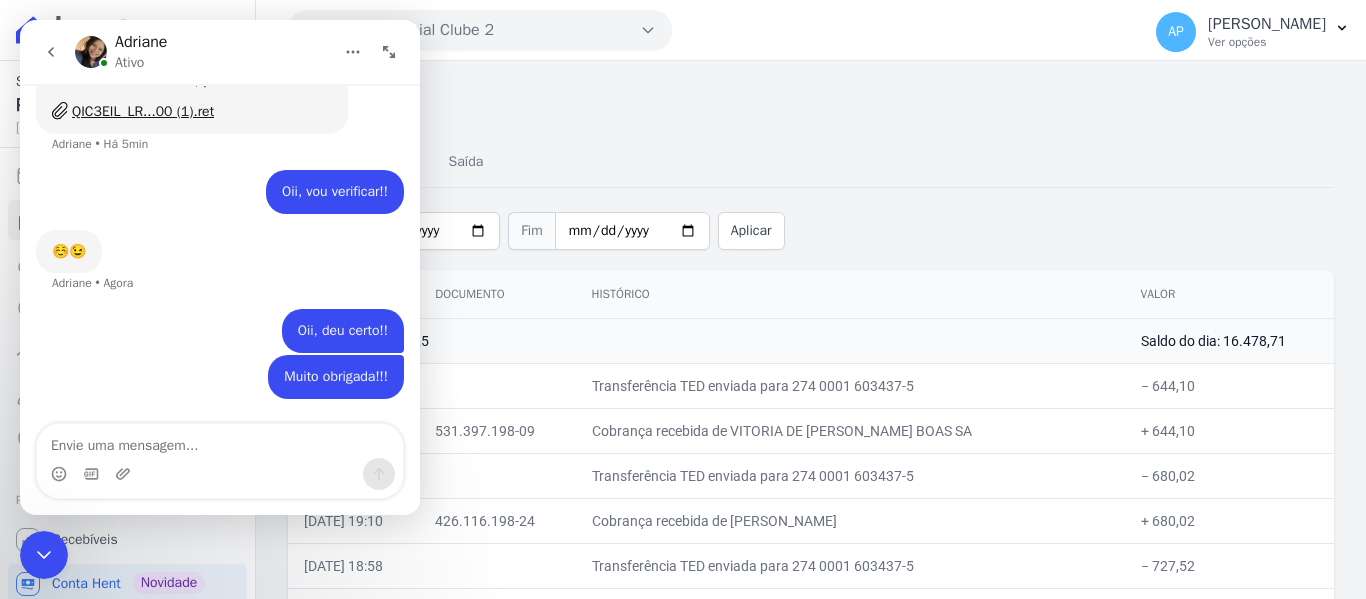 click at bounding box center [44, 555] 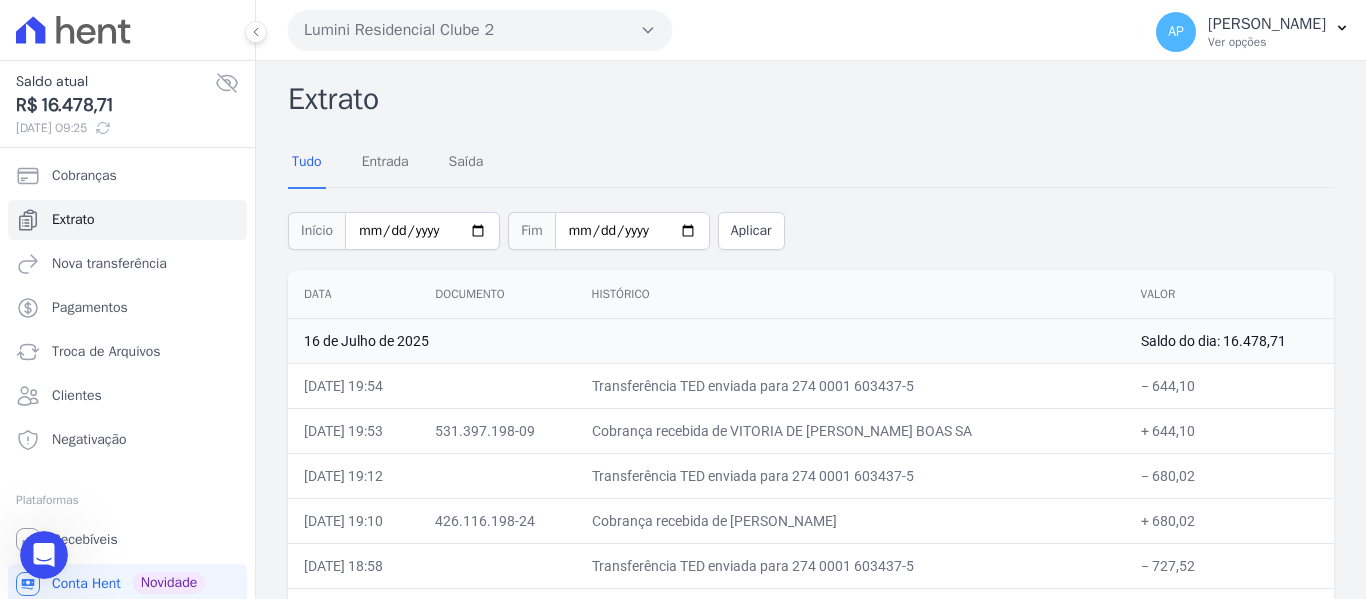 click 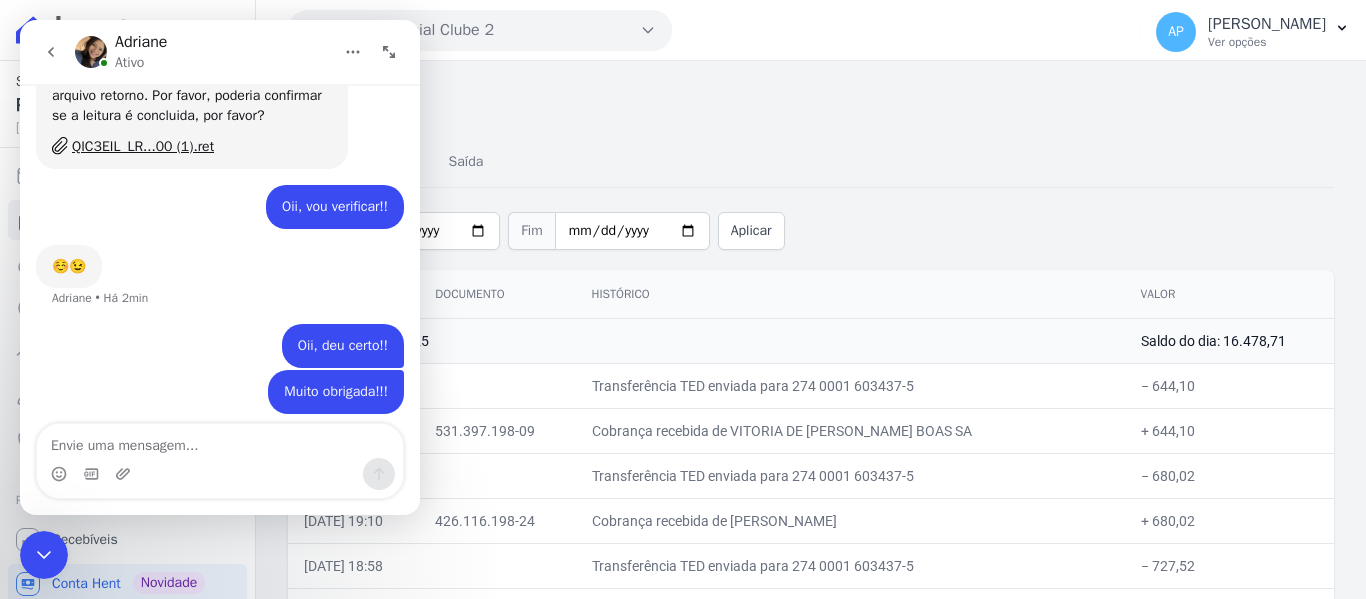scroll, scrollTop: 2361, scrollLeft: 0, axis: vertical 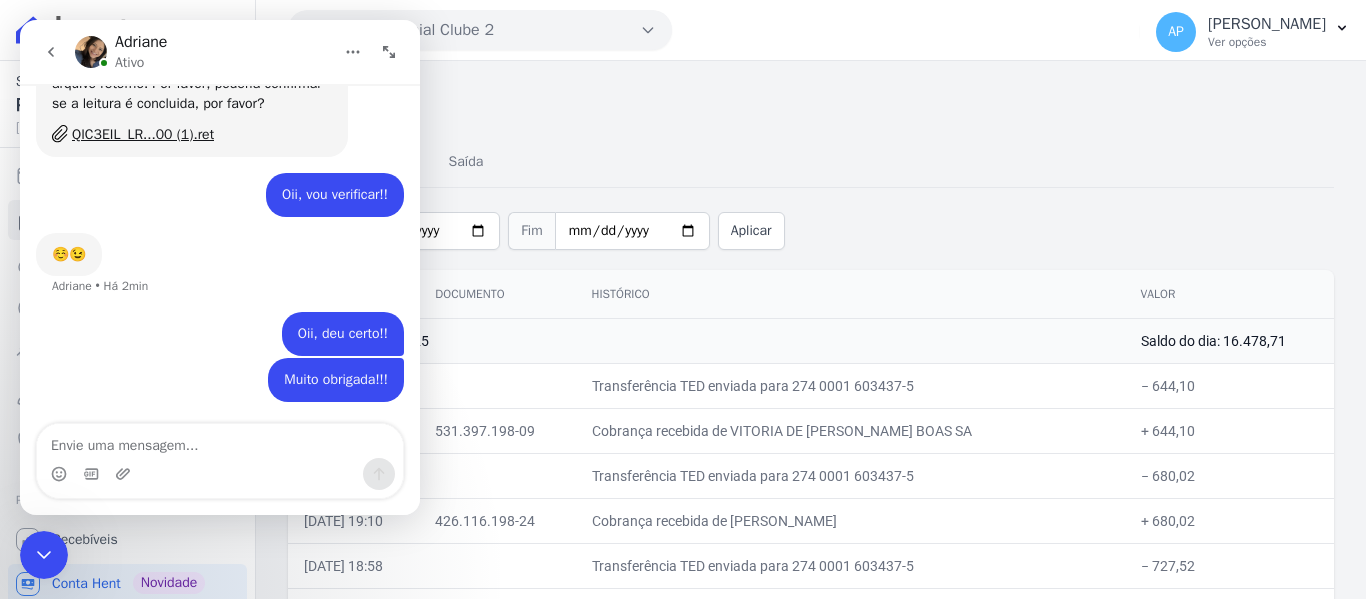 type on "V" 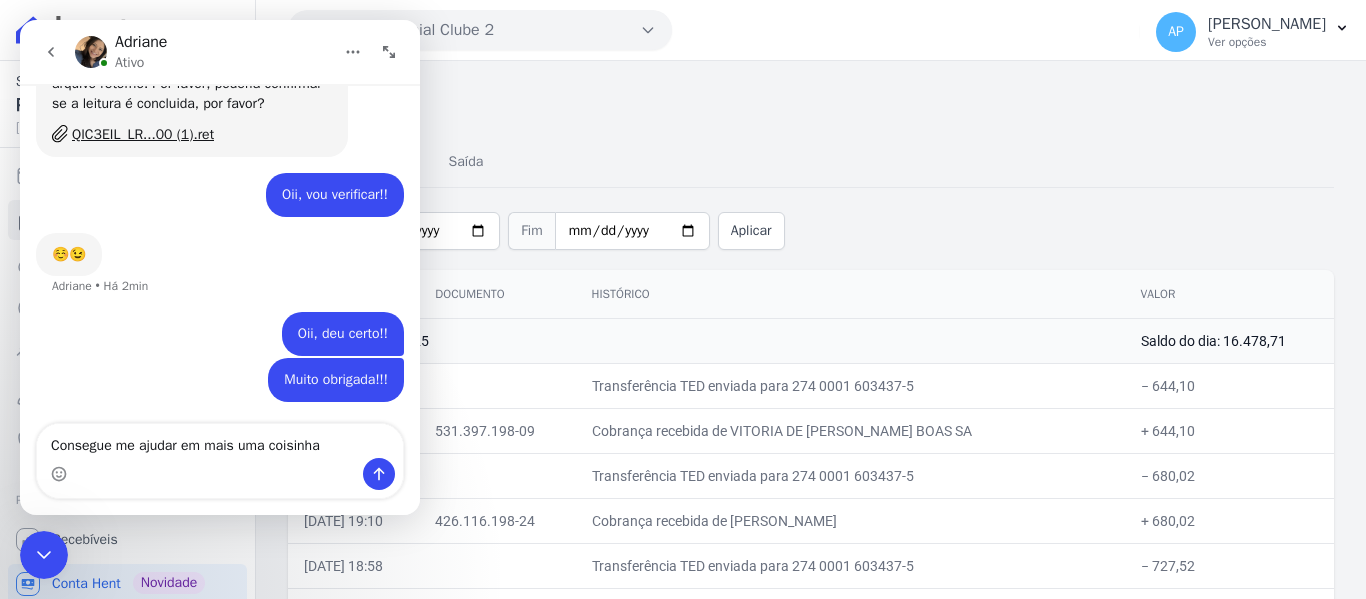 type on "Consegue me ajudar em mais uma coisinha?" 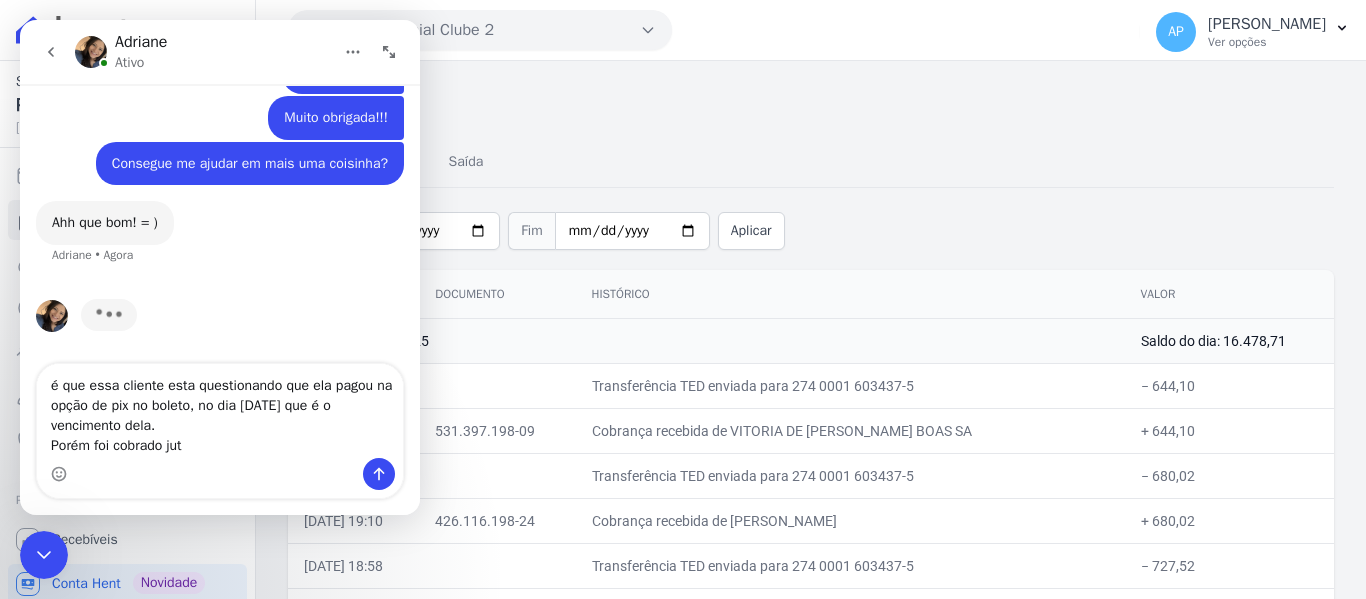 scroll, scrollTop: 2526, scrollLeft: 0, axis: vertical 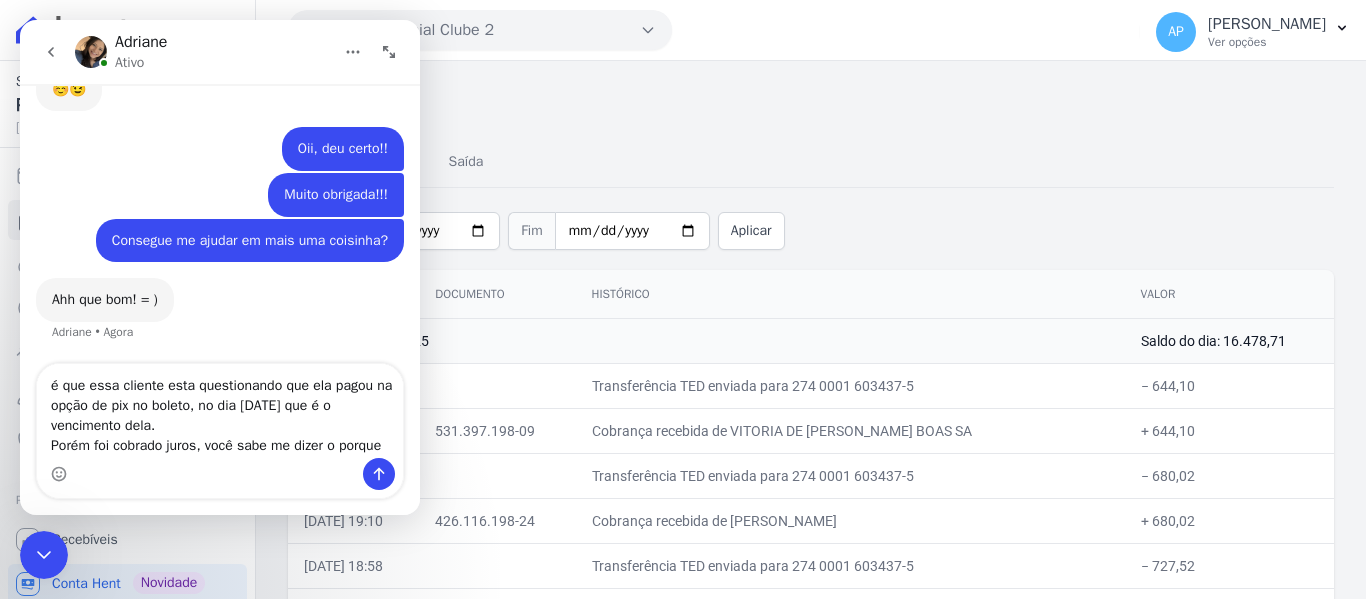 type on "é que essa cliente esta questionando que ela pagou na opção de pix no boleto, no dia [DATE] que é o vencimento dela.
Porém foi cobrado juros, você sabe me dizer o porque?" 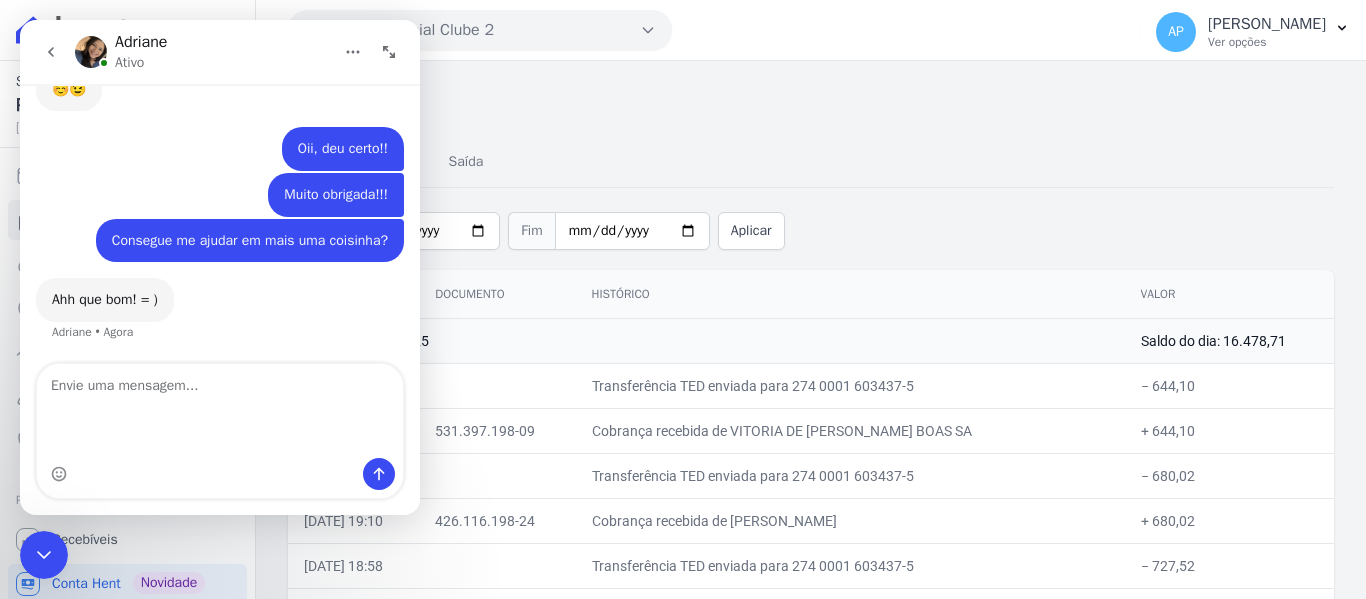 scroll, scrollTop: 2604, scrollLeft: 0, axis: vertical 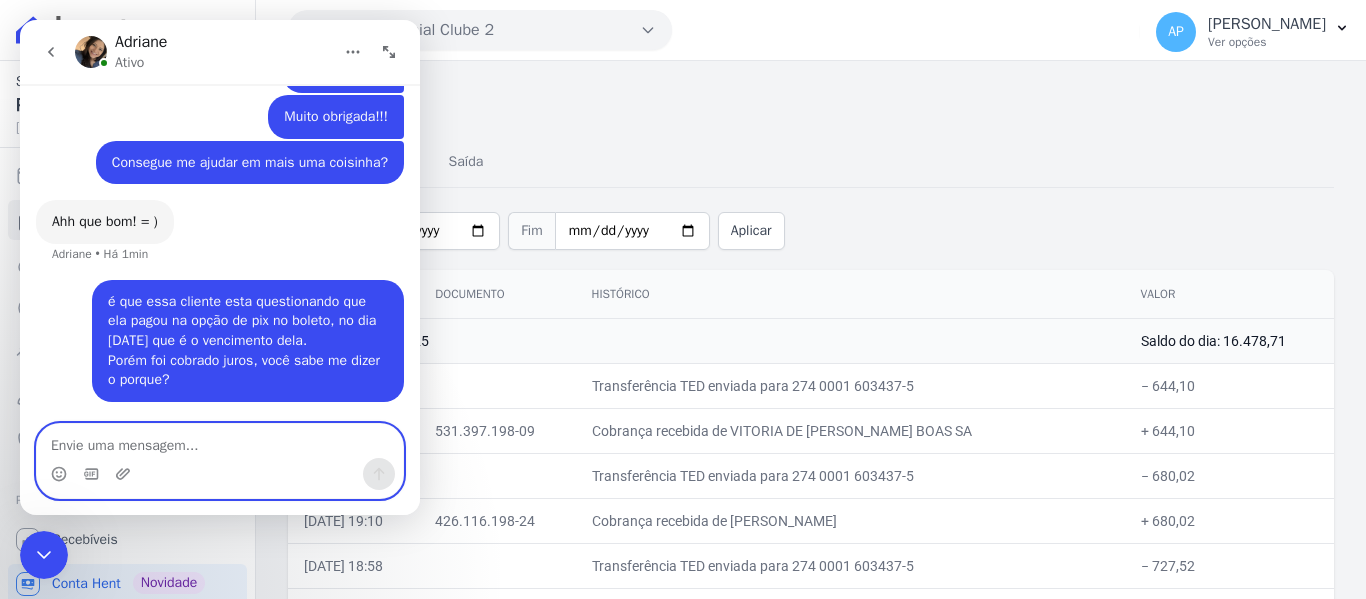 click at bounding box center (220, 441) 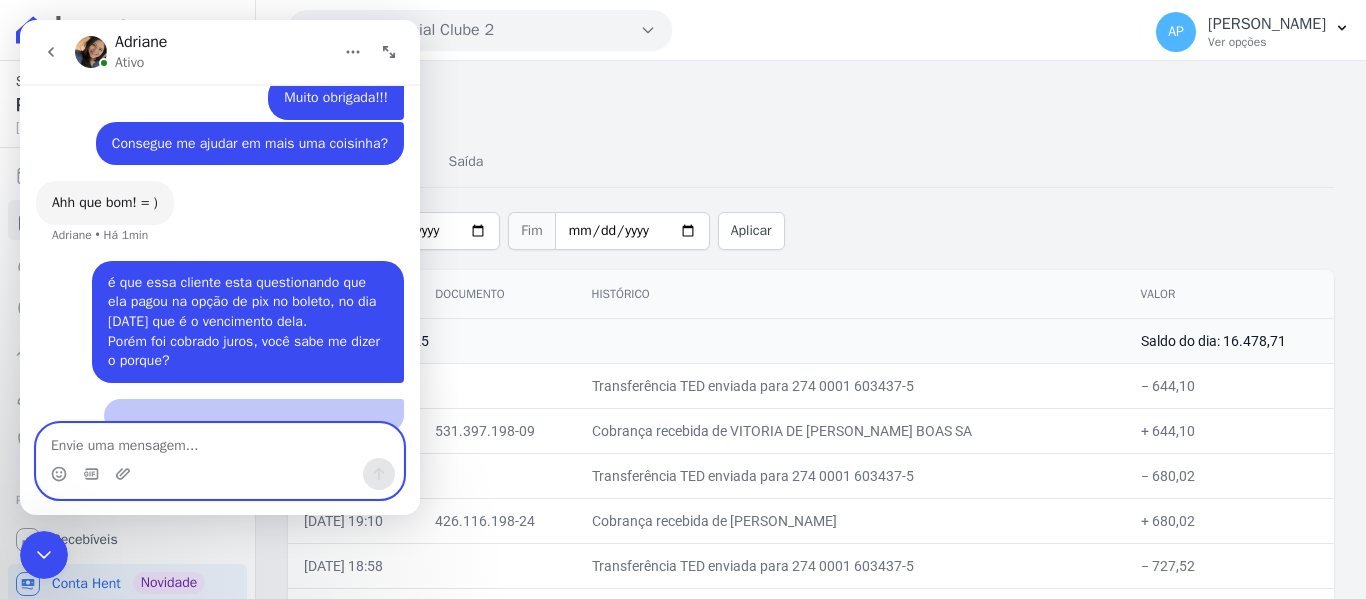 scroll, scrollTop: 2639, scrollLeft: 0, axis: vertical 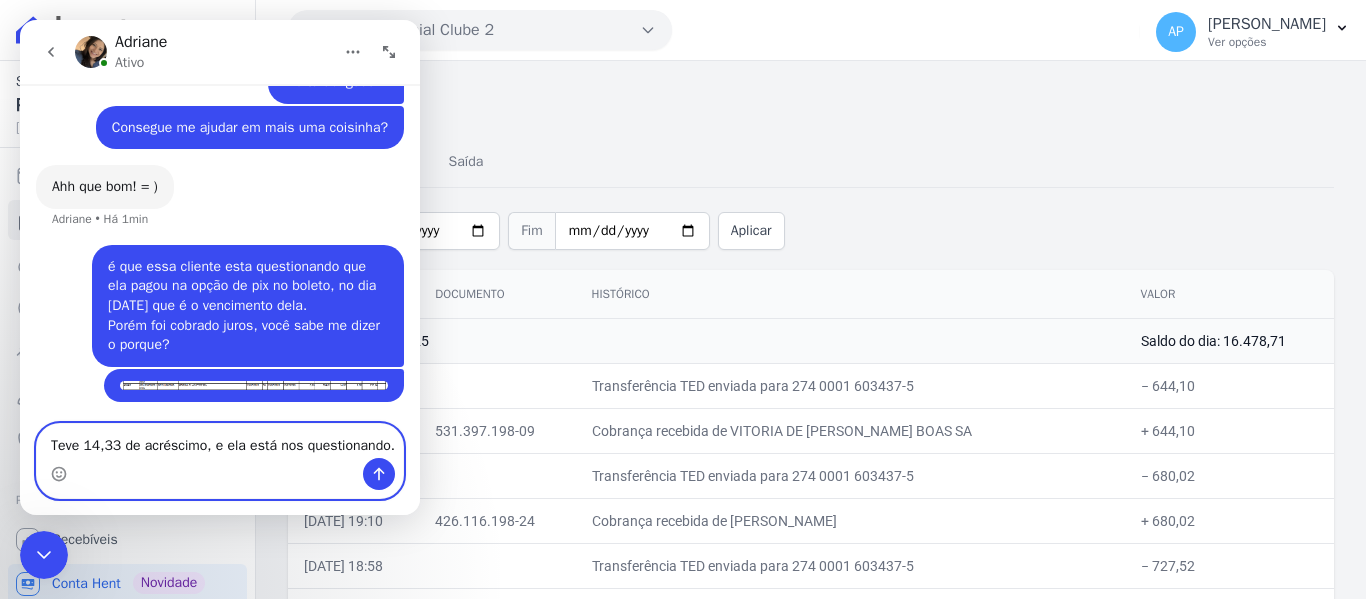type on "Teve 14,33 de acréscimo, e ela está nos questionando." 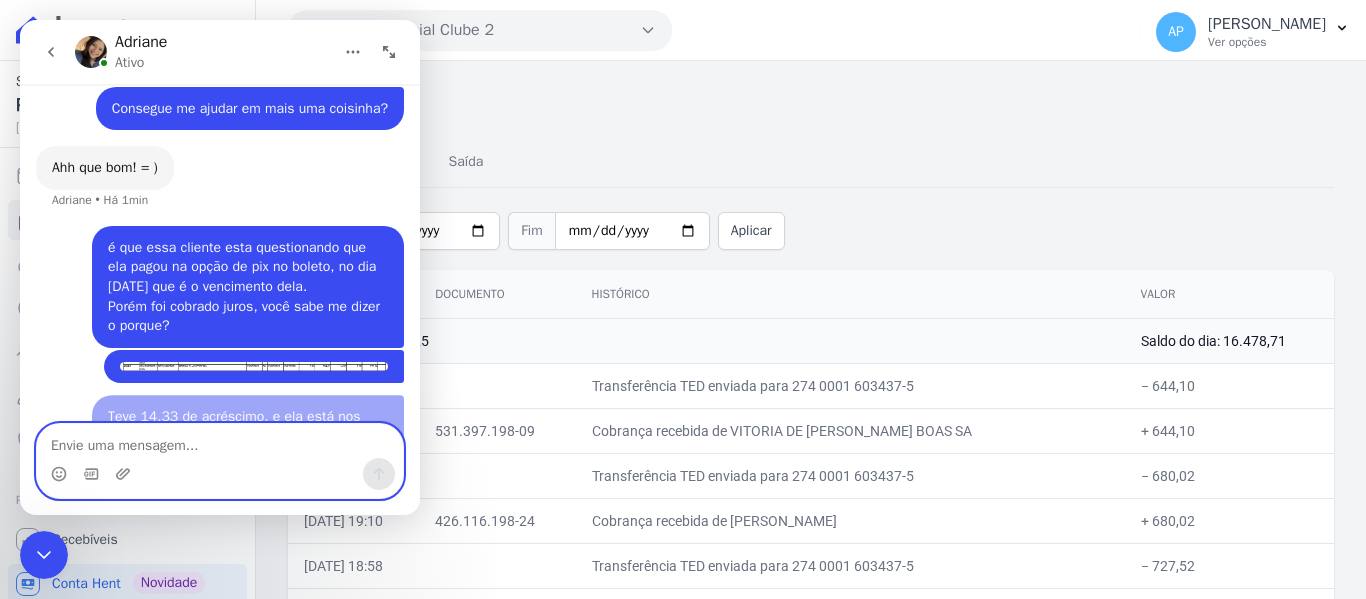 scroll, scrollTop: 2705, scrollLeft: 0, axis: vertical 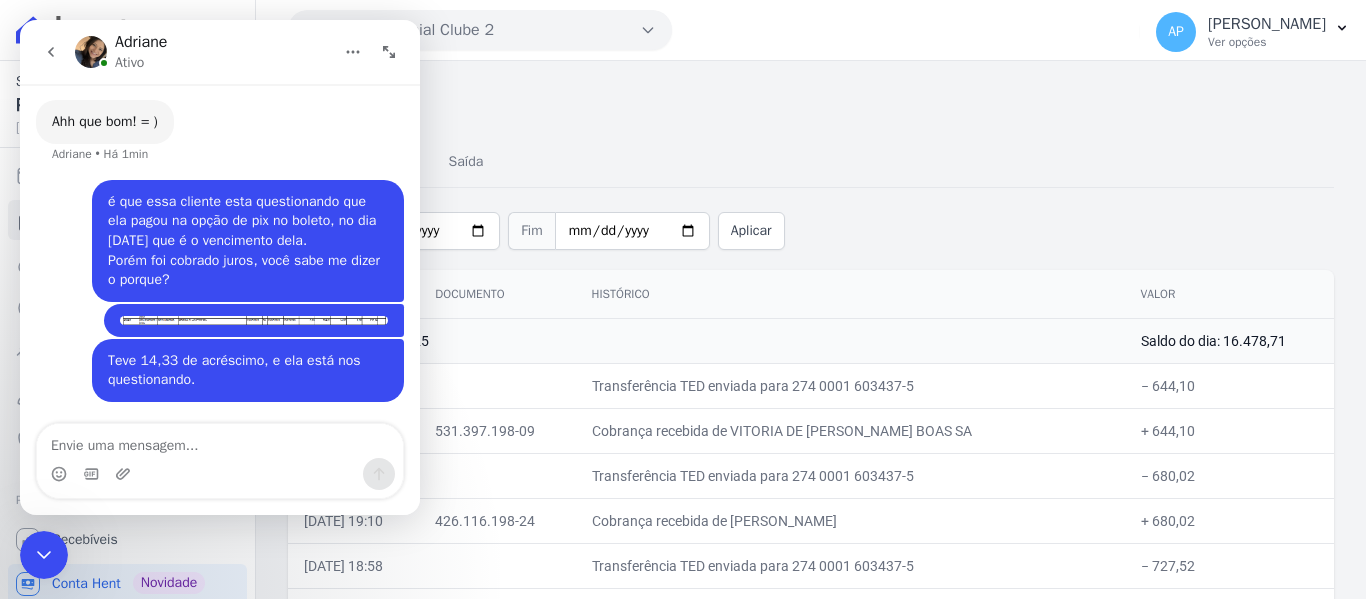click on "Extrato
Tudo
Entrada
[GEOGRAPHIC_DATA]
Início
[DATE]
Fim
[DATE]
Aplicar
Data
Documento
Histórico
Valor
[DATE]
Saldo do dia:  16.478,71
[DATE] 19:54
Transferência TED enviada para 274 0001 603437-5
−
644,10" at bounding box center (811, 9513) 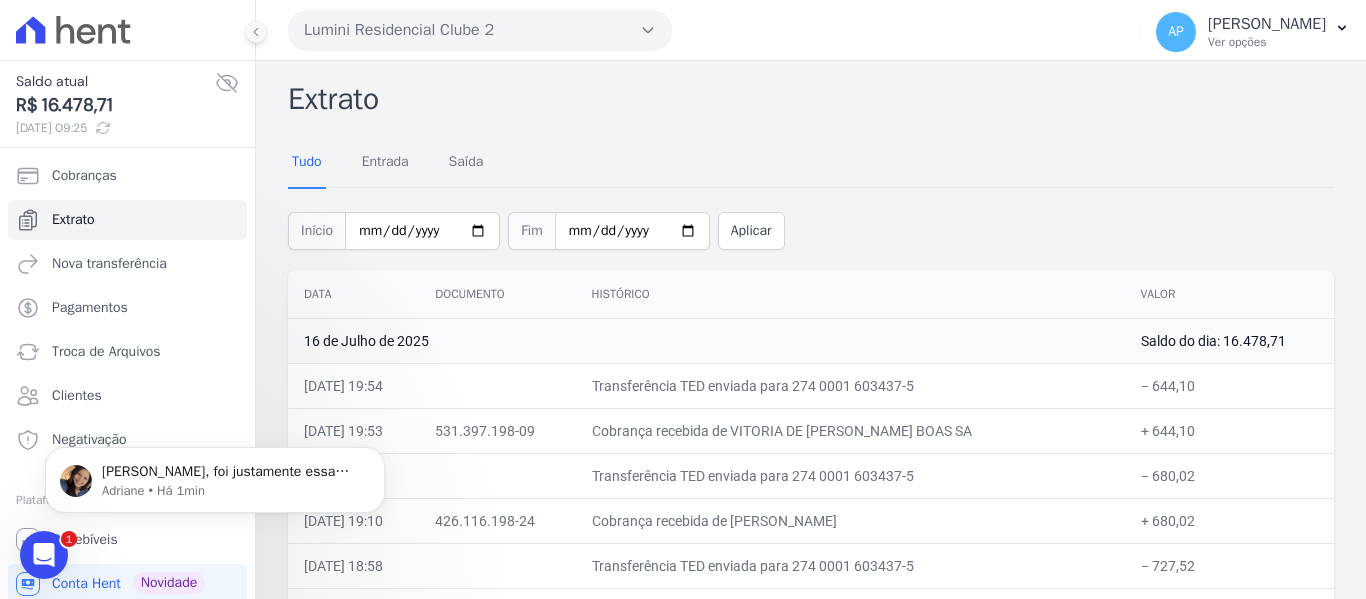 scroll, scrollTop: 0, scrollLeft: 0, axis: both 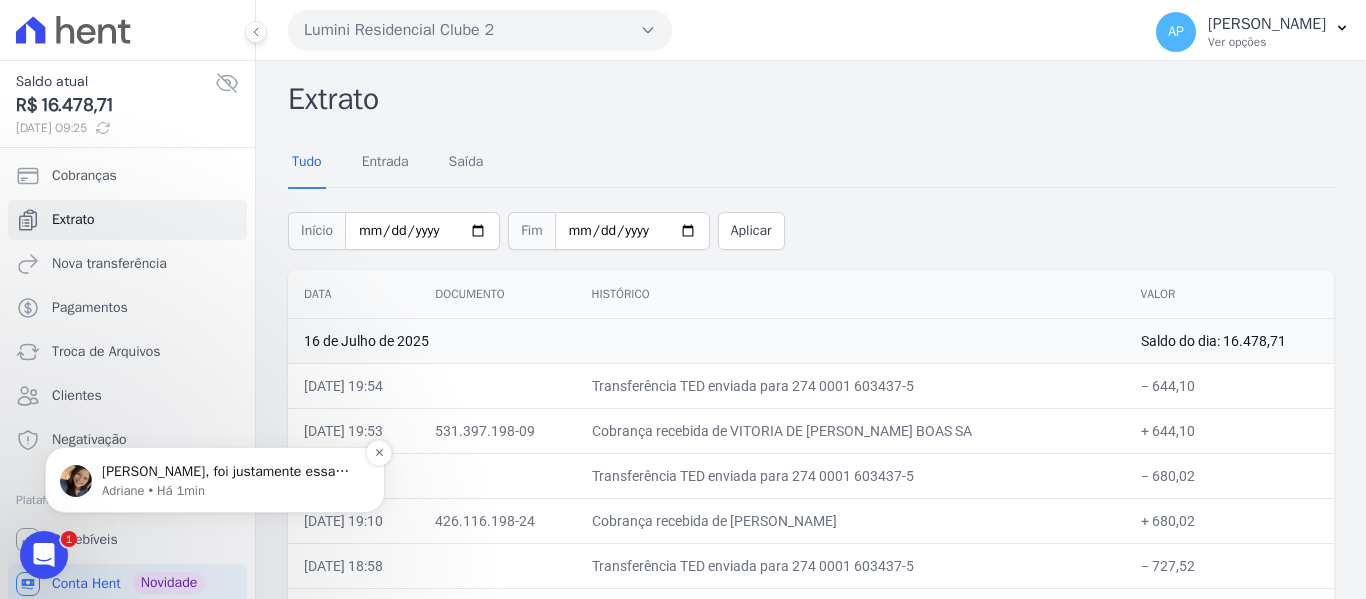 click on "[PERSON_NAME], foi justamente essa informação que apresentou erro.  Houve multa e juros e logo em seguida o desconto.  Estamos investigando internamente o que impactou essa informação." at bounding box center [231, 472] 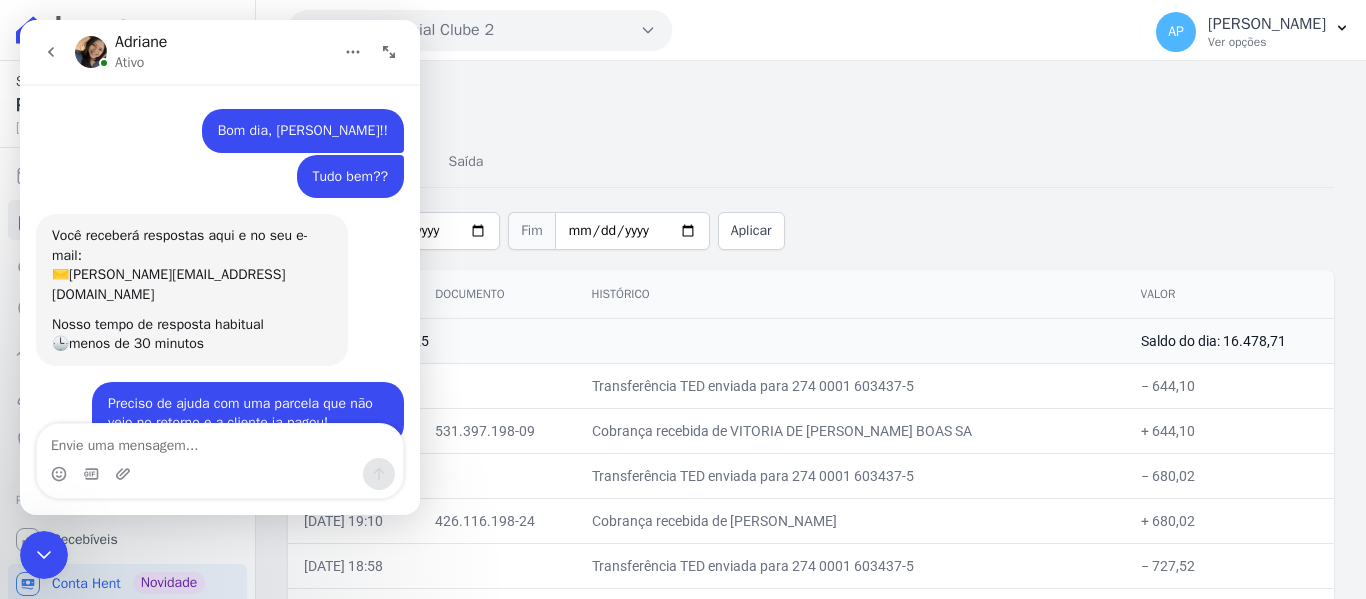 scroll, scrollTop: 3, scrollLeft: 0, axis: vertical 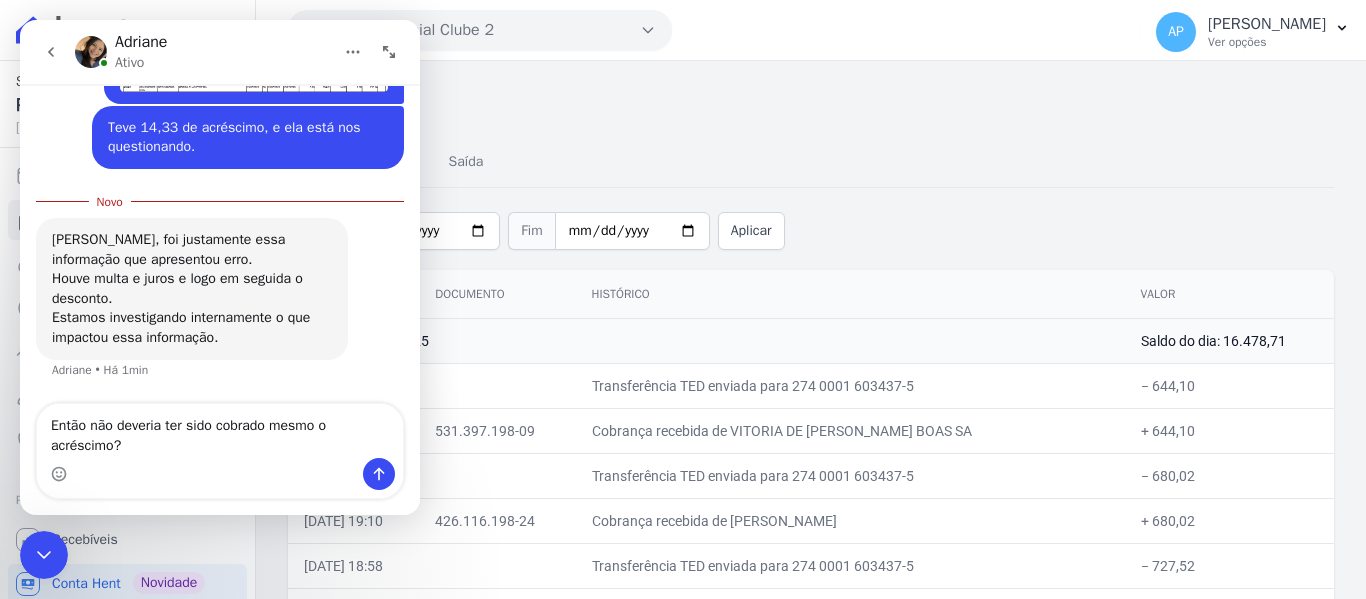 type on "Então não deveria ter sido cobrado mesmo o acréscimo?" 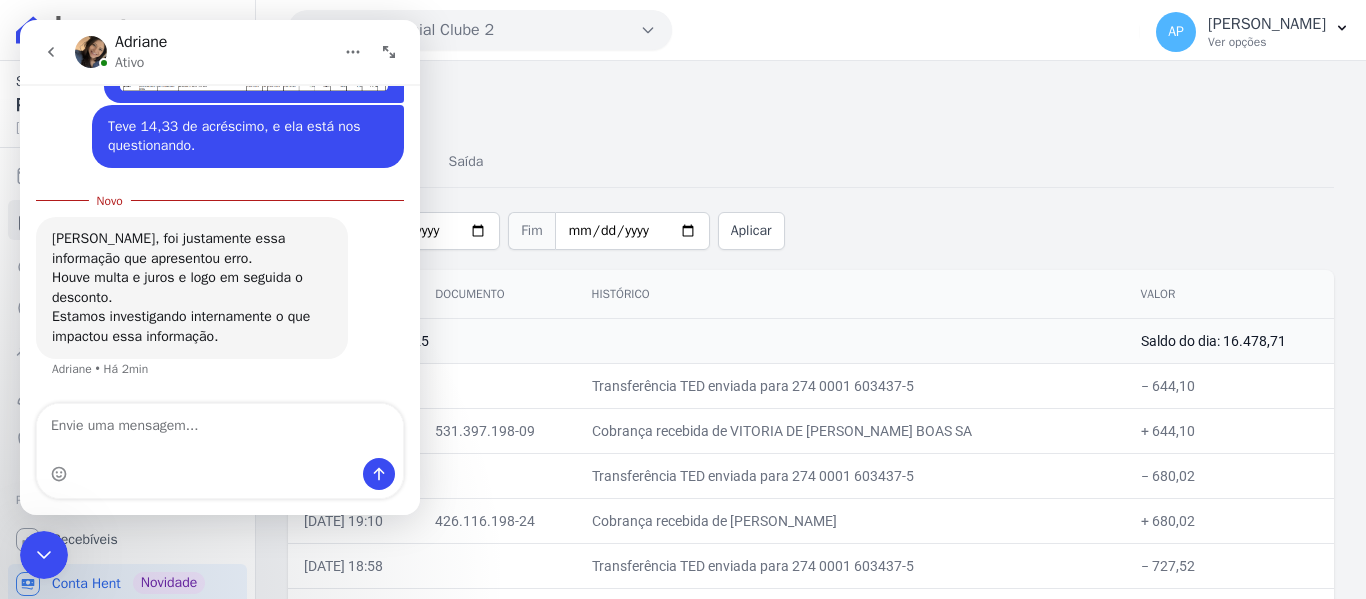 scroll, scrollTop: 2941, scrollLeft: 0, axis: vertical 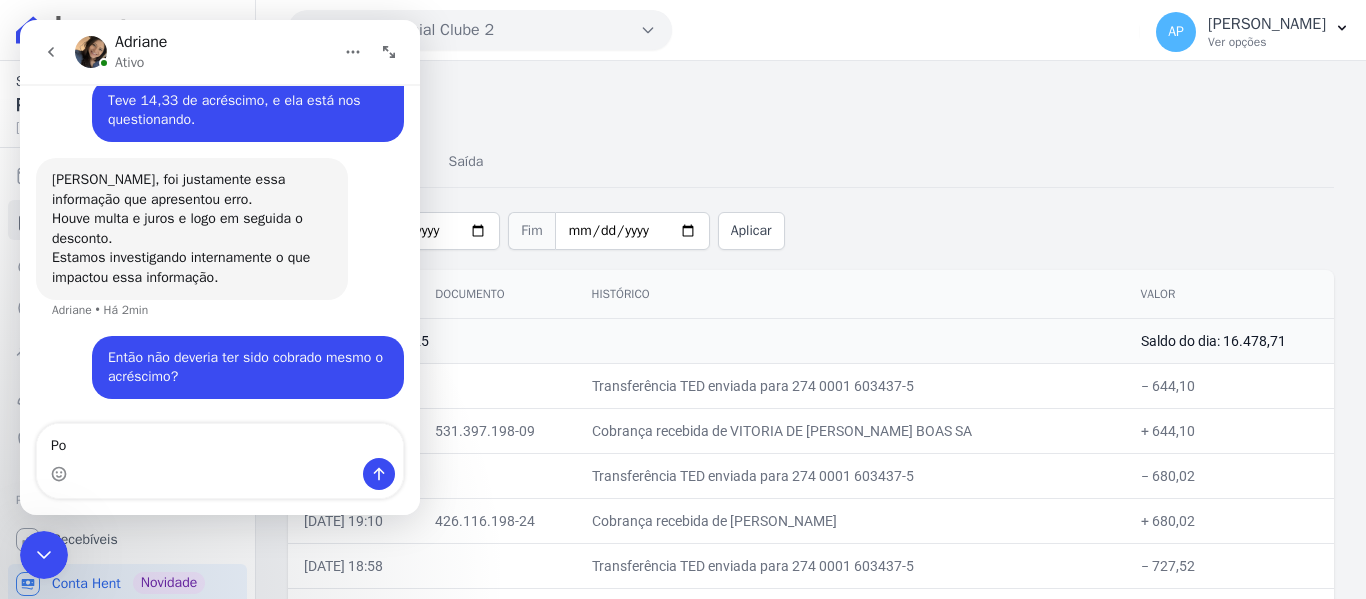 type on "P" 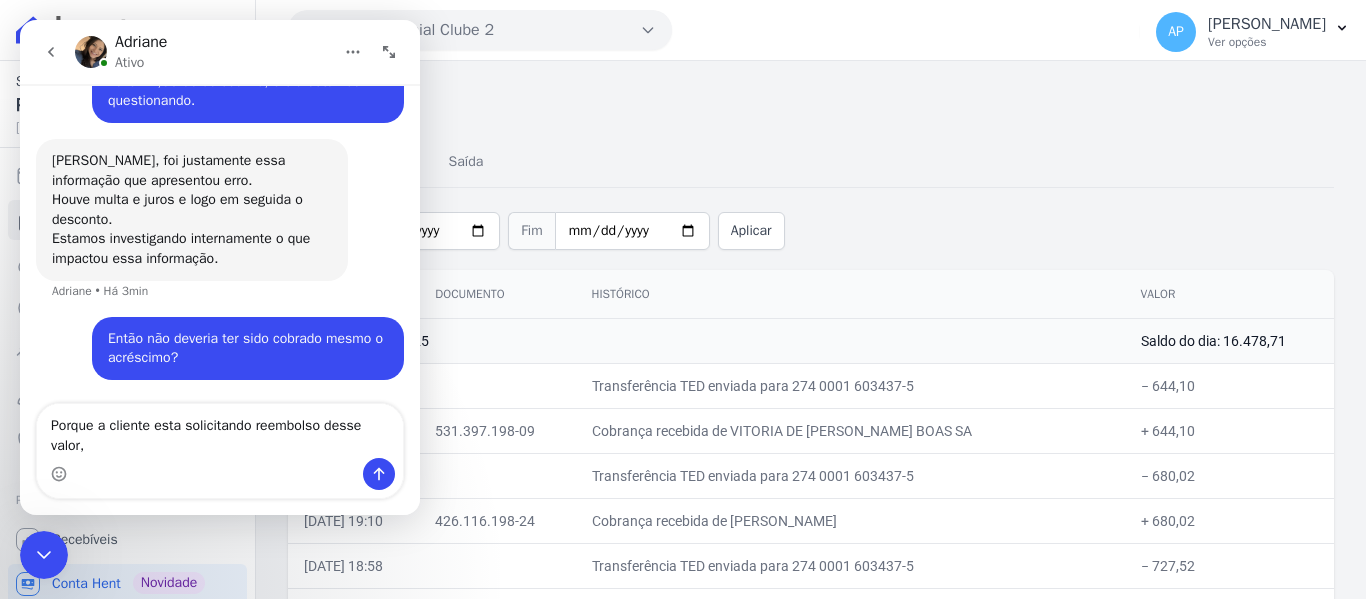 scroll, scrollTop: 2961, scrollLeft: 0, axis: vertical 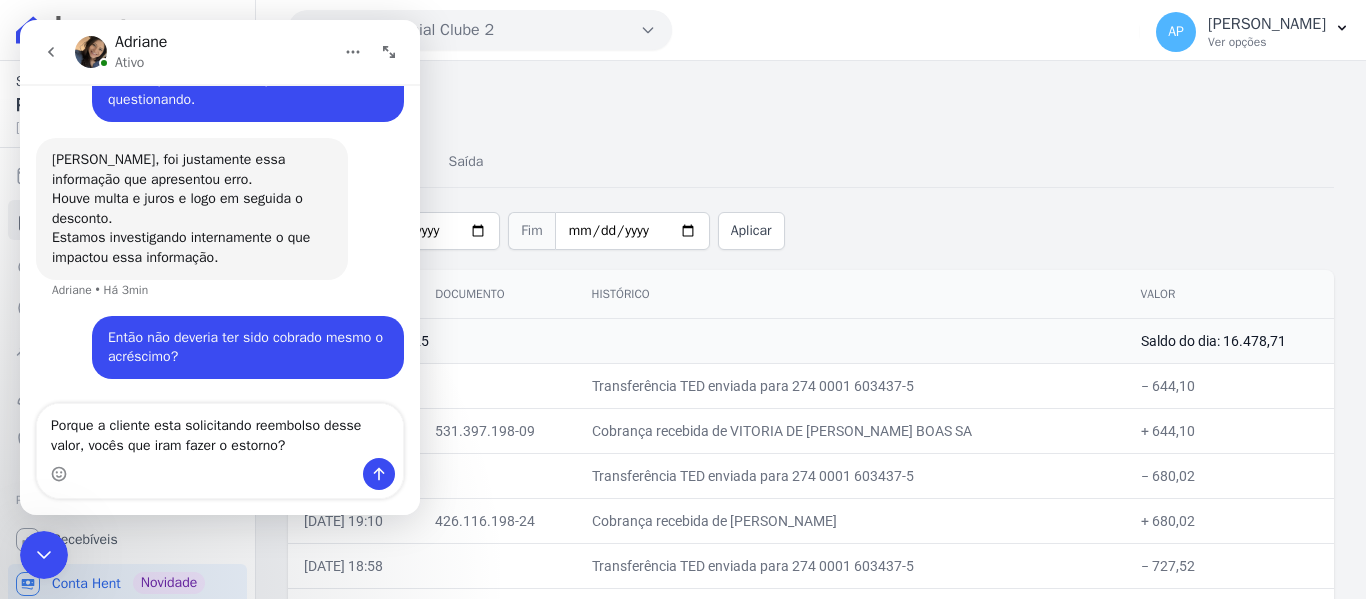 type on "Porque a cliente esta solicitando reembolso desse valor, vocês que iram fazer o estorno?" 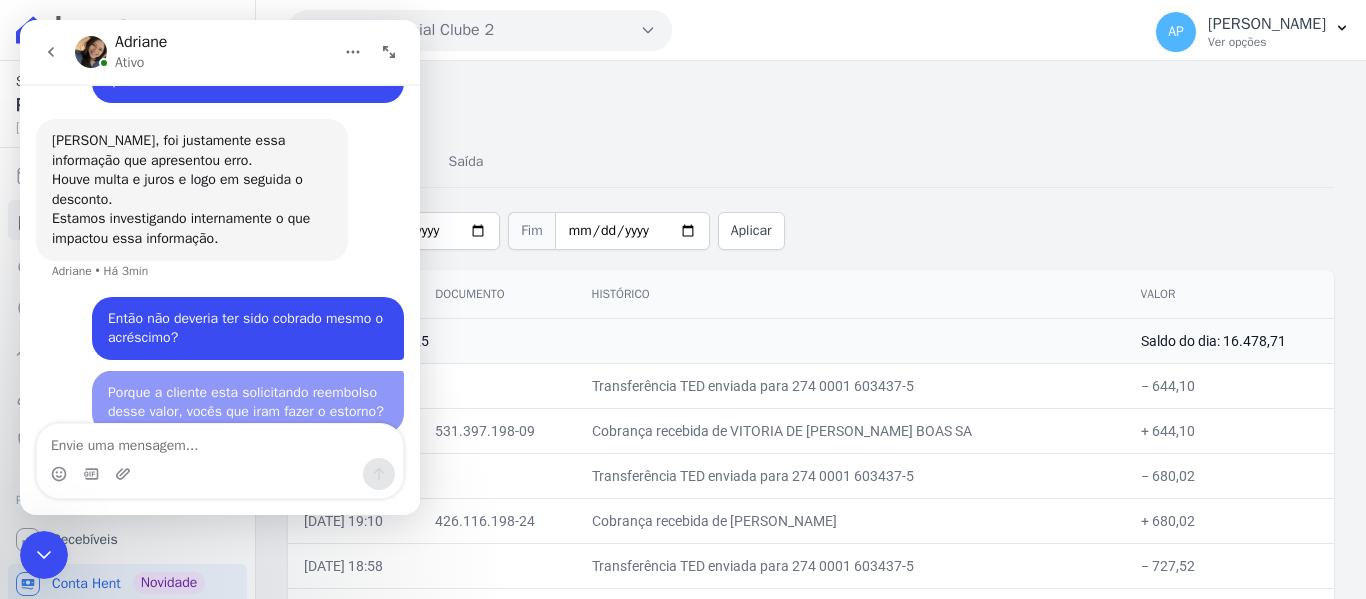 scroll, scrollTop: 3007, scrollLeft: 0, axis: vertical 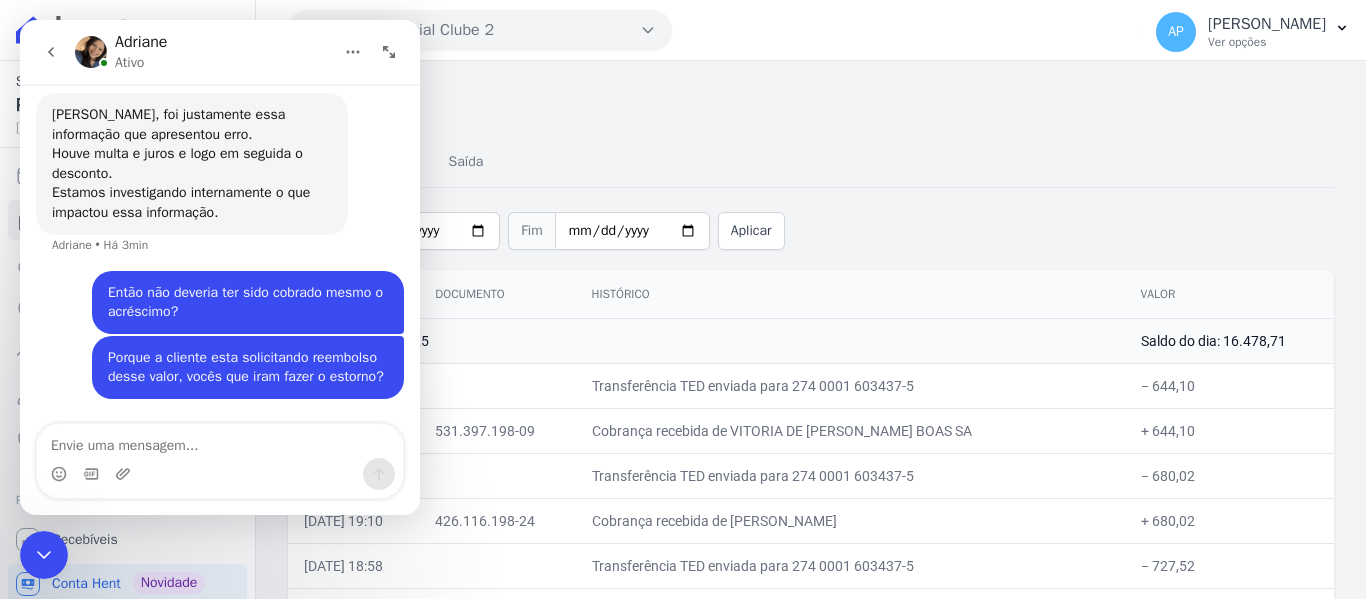click 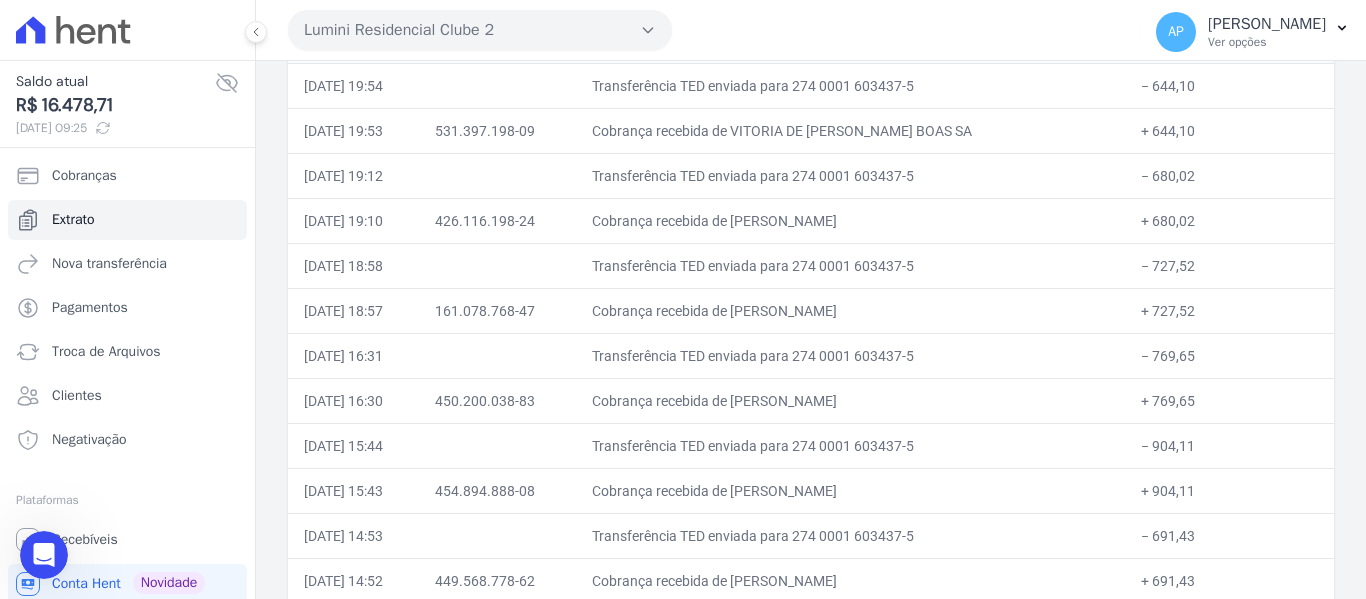 scroll, scrollTop: 0, scrollLeft: 0, axis: both 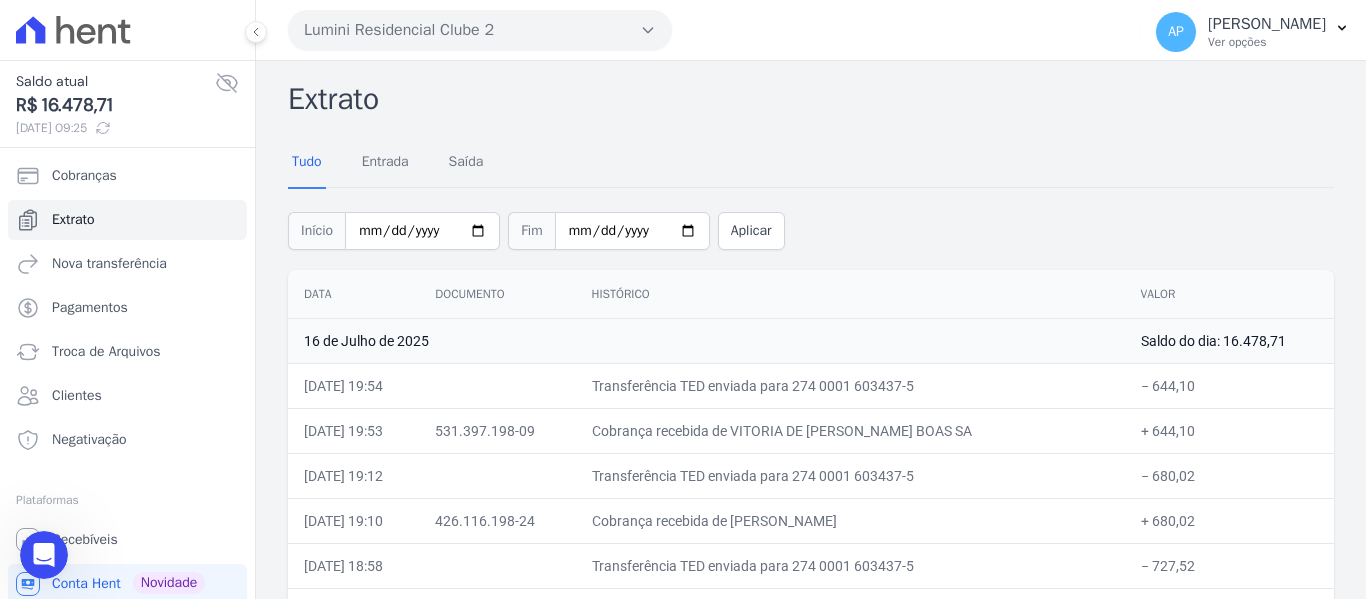 click 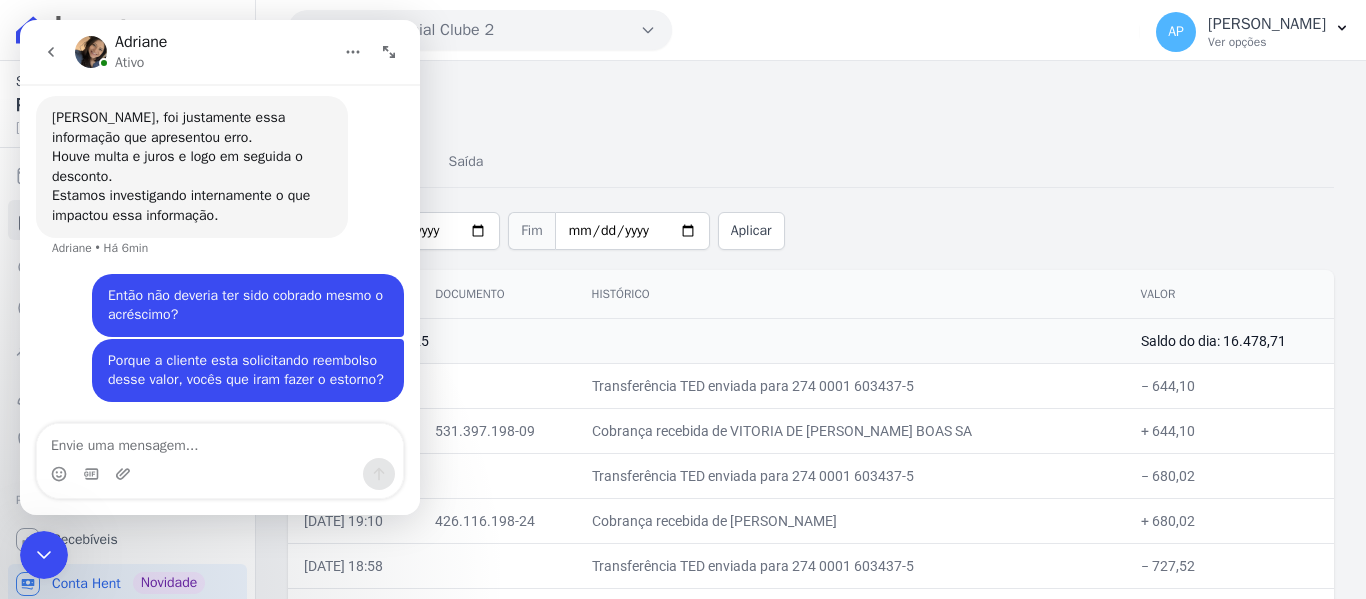 scroll, scrollTop: 3007, scrollLeft: 0, axis: vertical 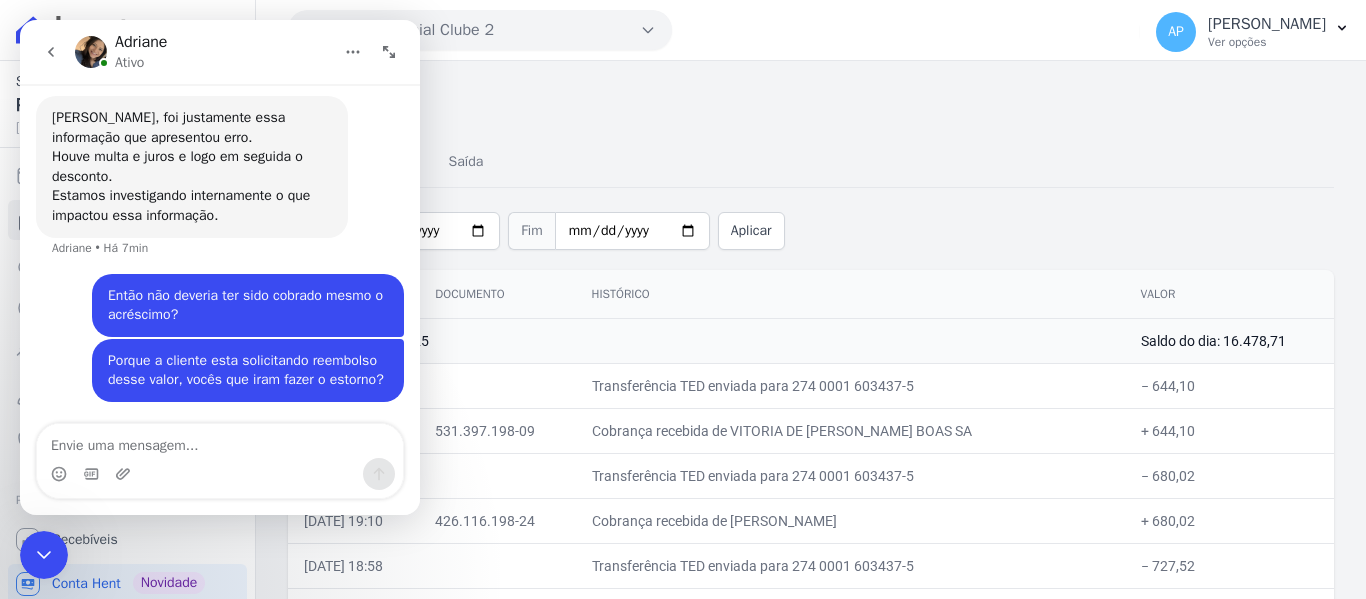 click 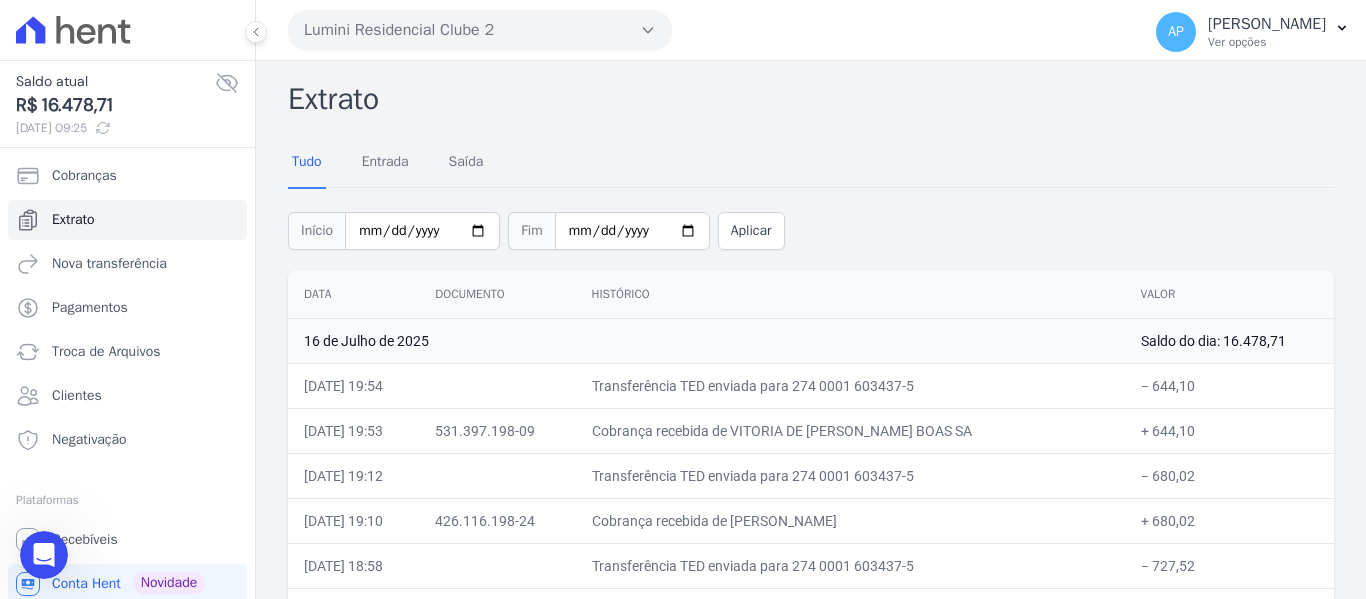 scroll, scrollTop: 3084, scrollLeft: 0, axis: vertical 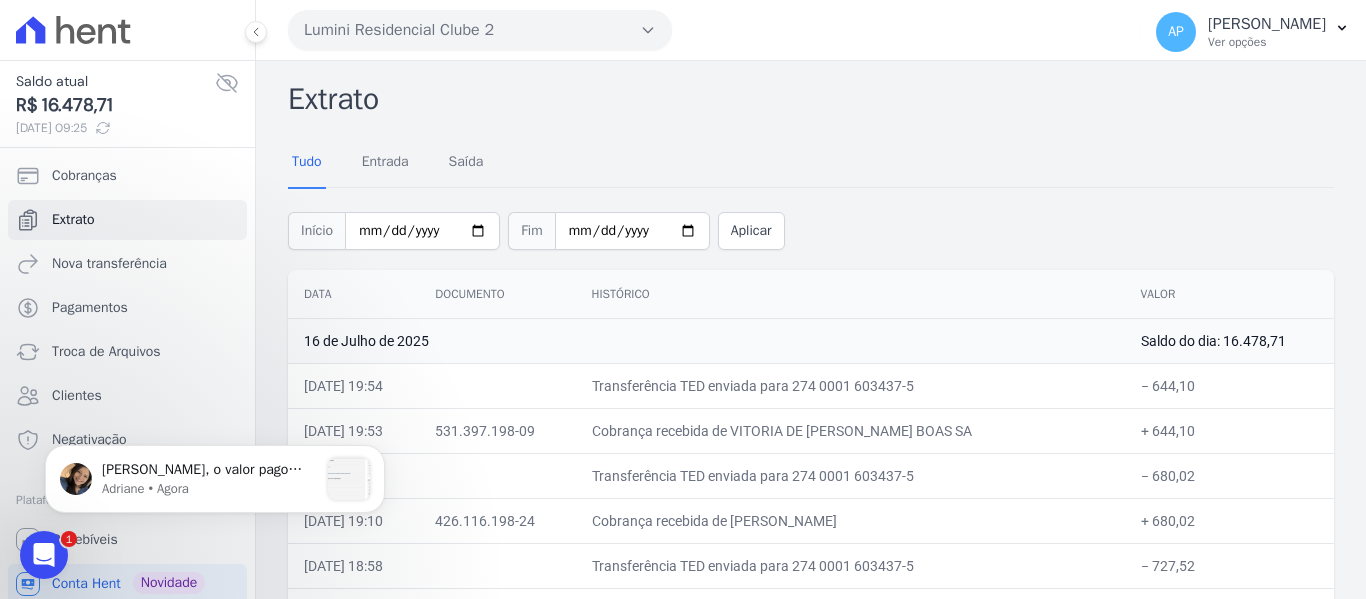 click 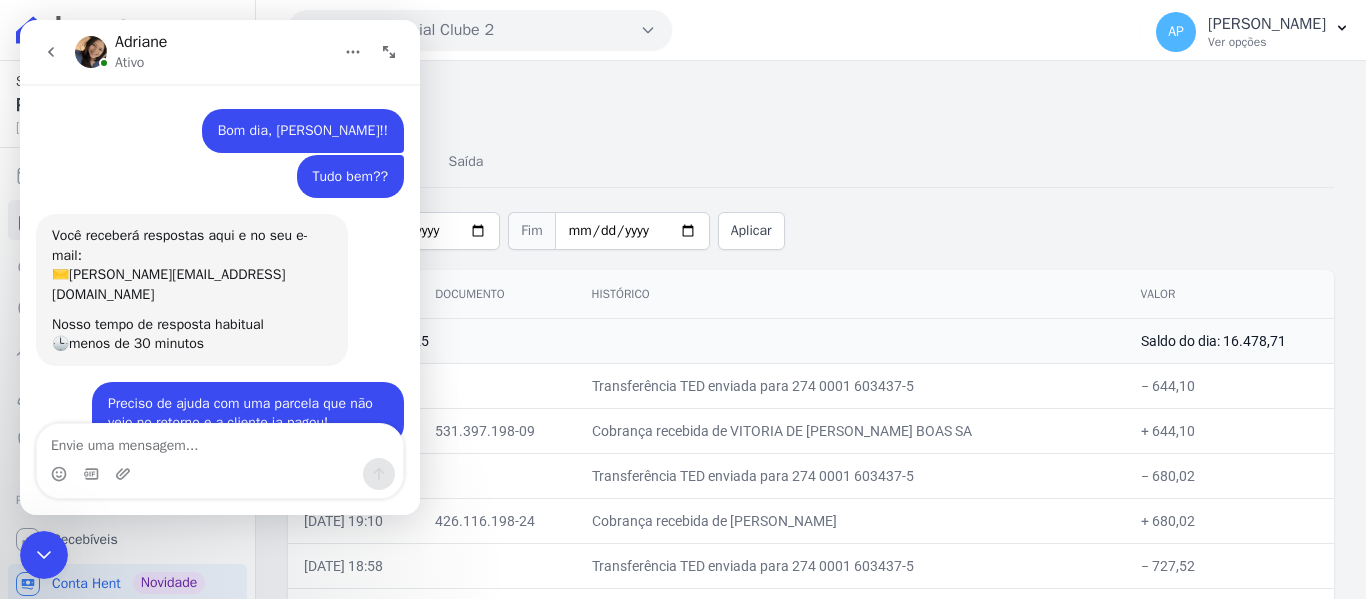 scroll, scrollTop: 51, scrollLeft: 0, axis: vertical 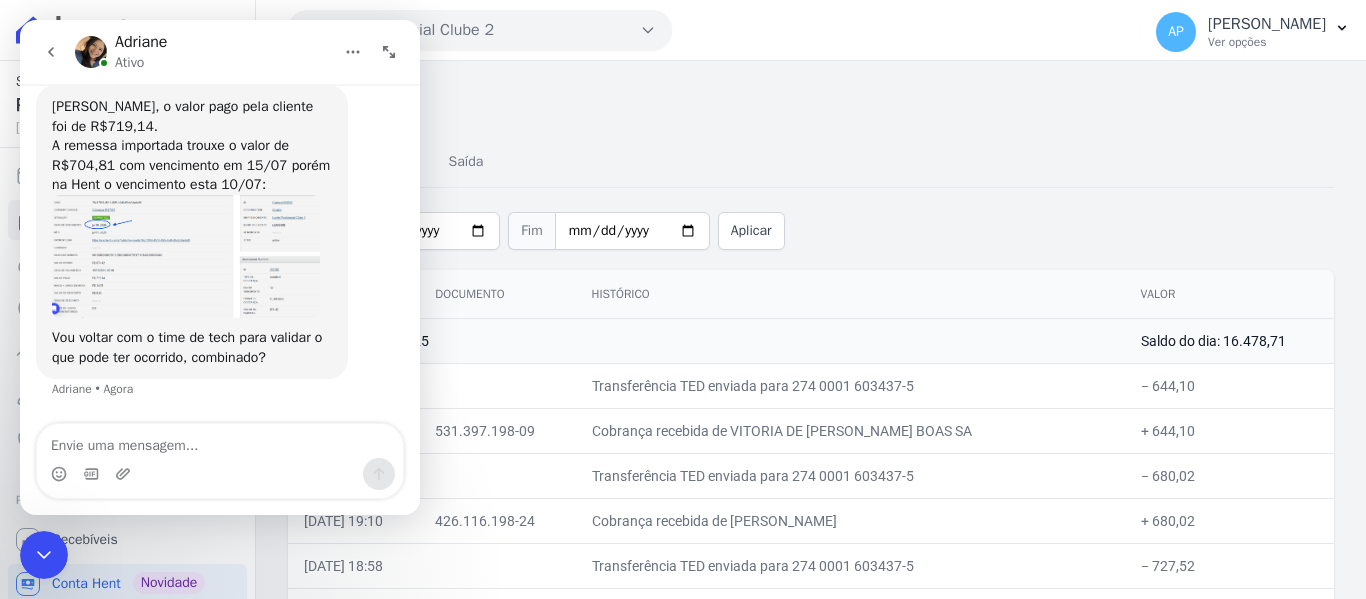 click at bounding box center (220, 441) 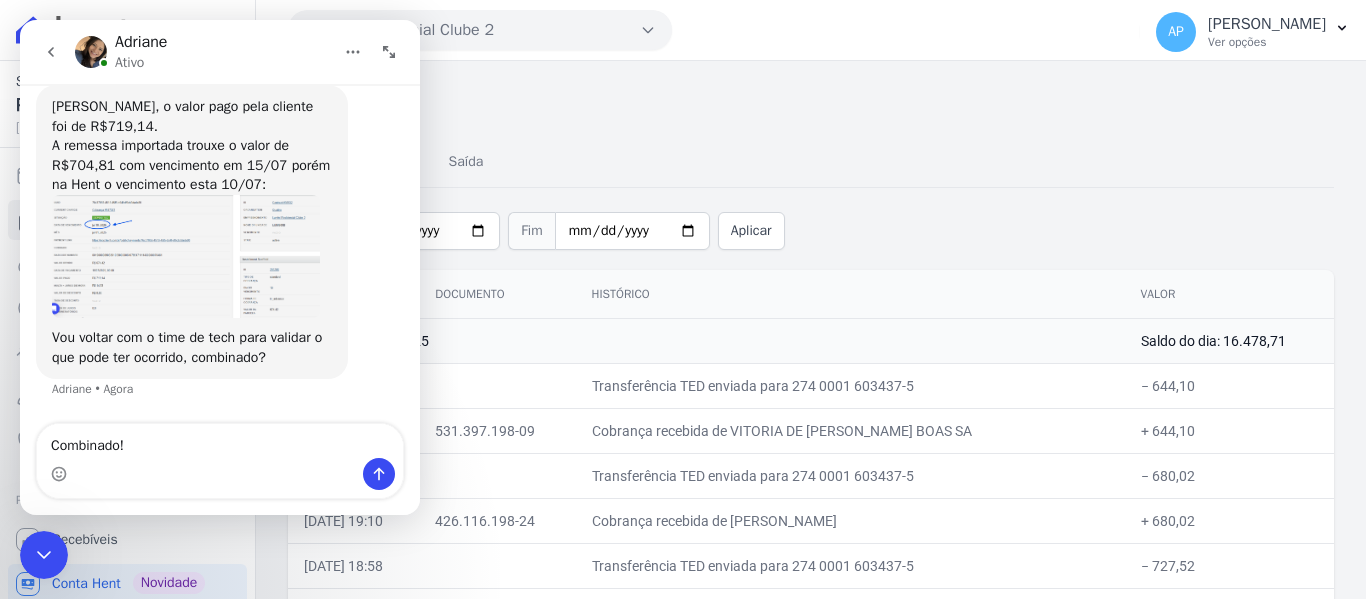 type on "Combinado!!" 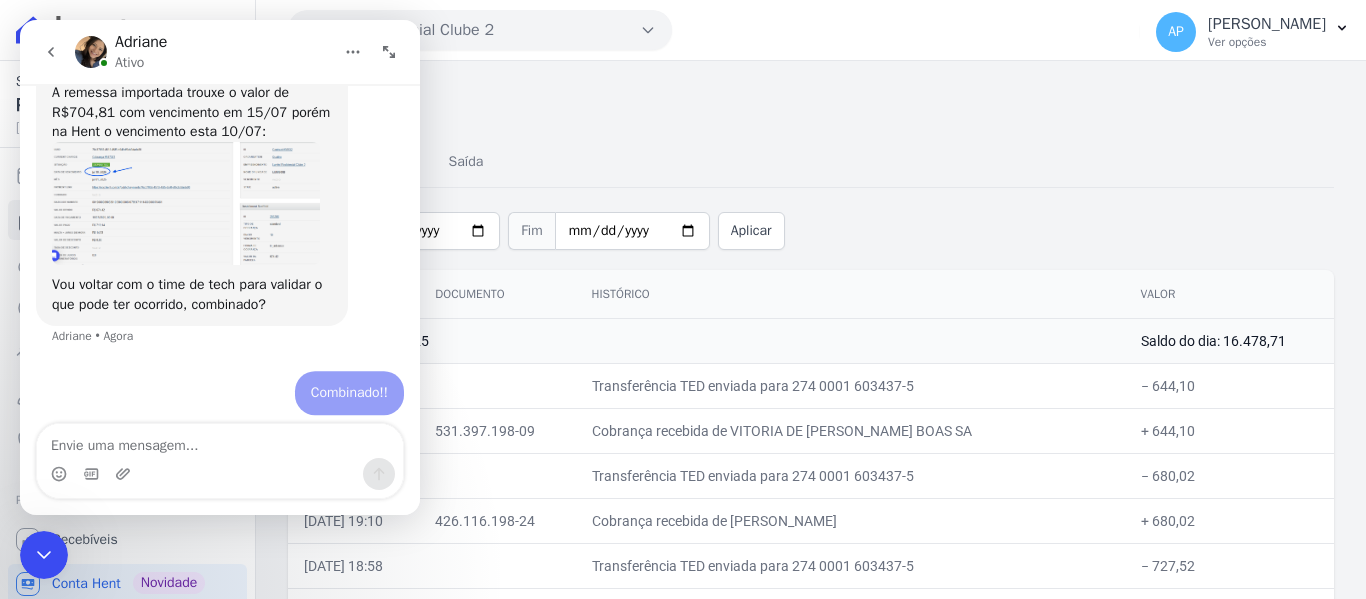 scroll, scrollTop: 3376, scrollLeft: 0, axis: vertical 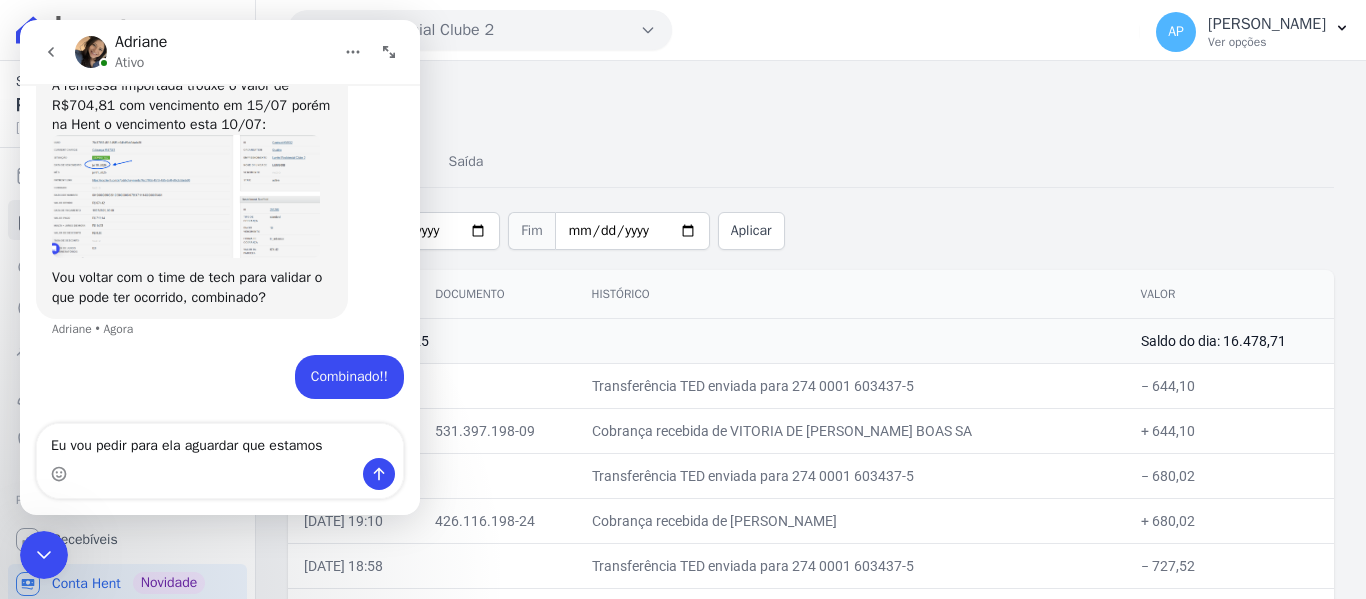 type on "Eu vou pedir para ela aguardar que estamos verificando." 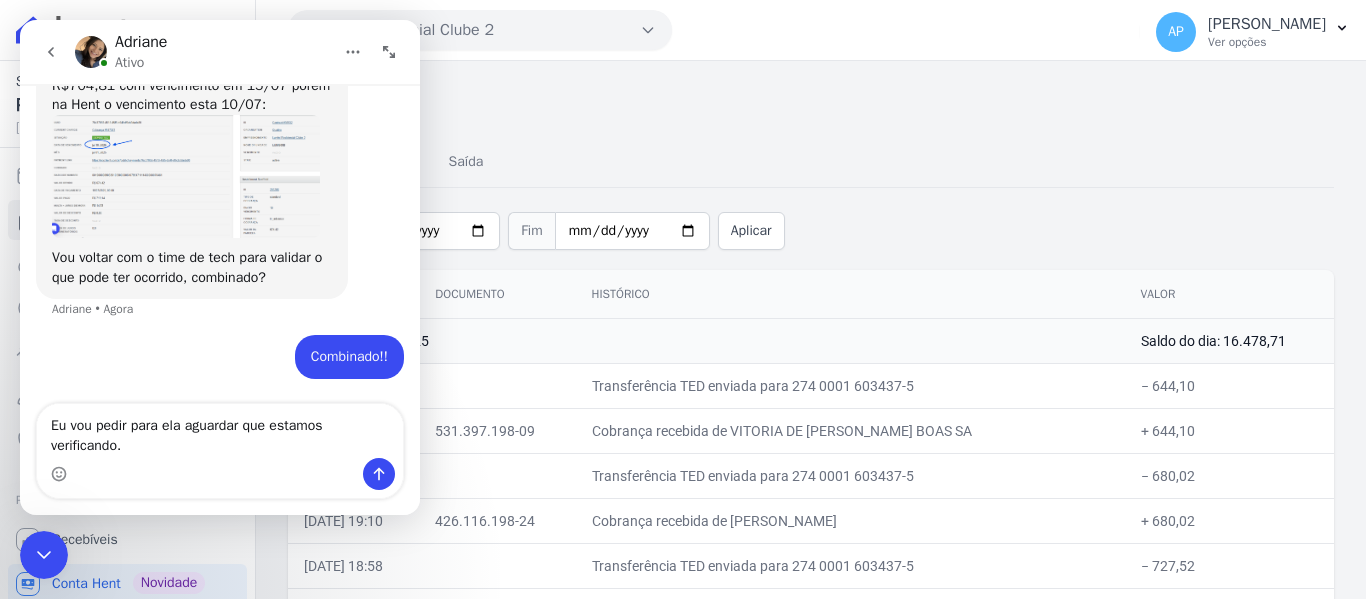 type 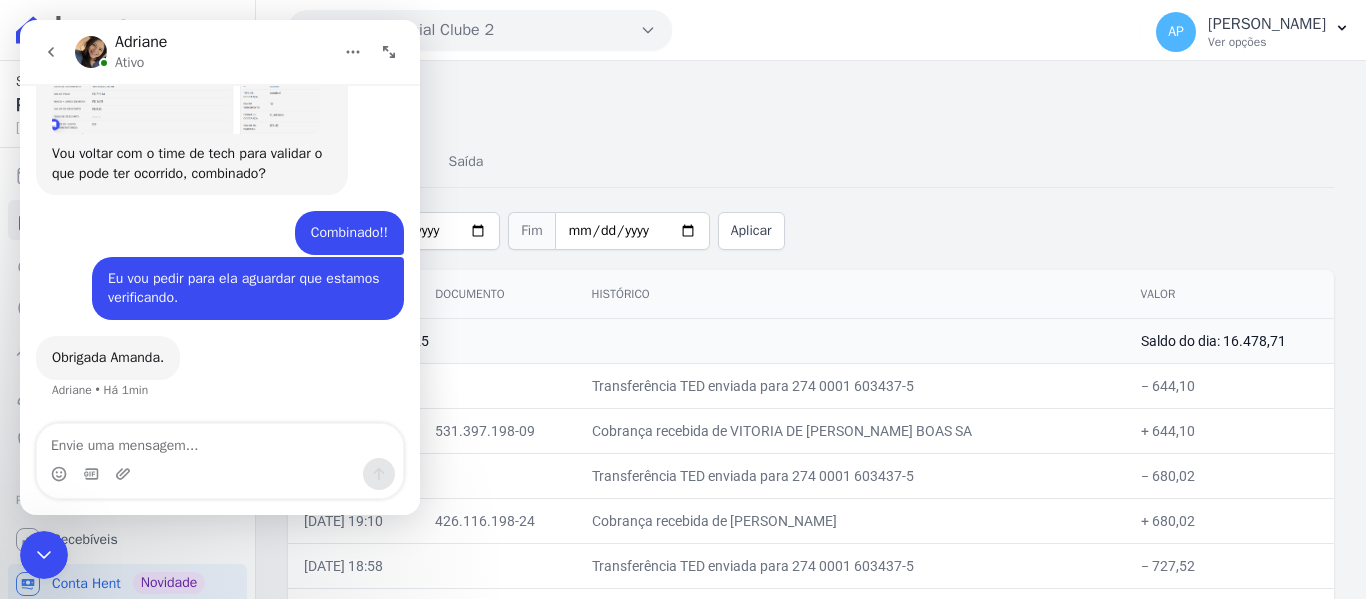 scroll, scrollTop: 3501, scrollLeft: 0, axis: vertical 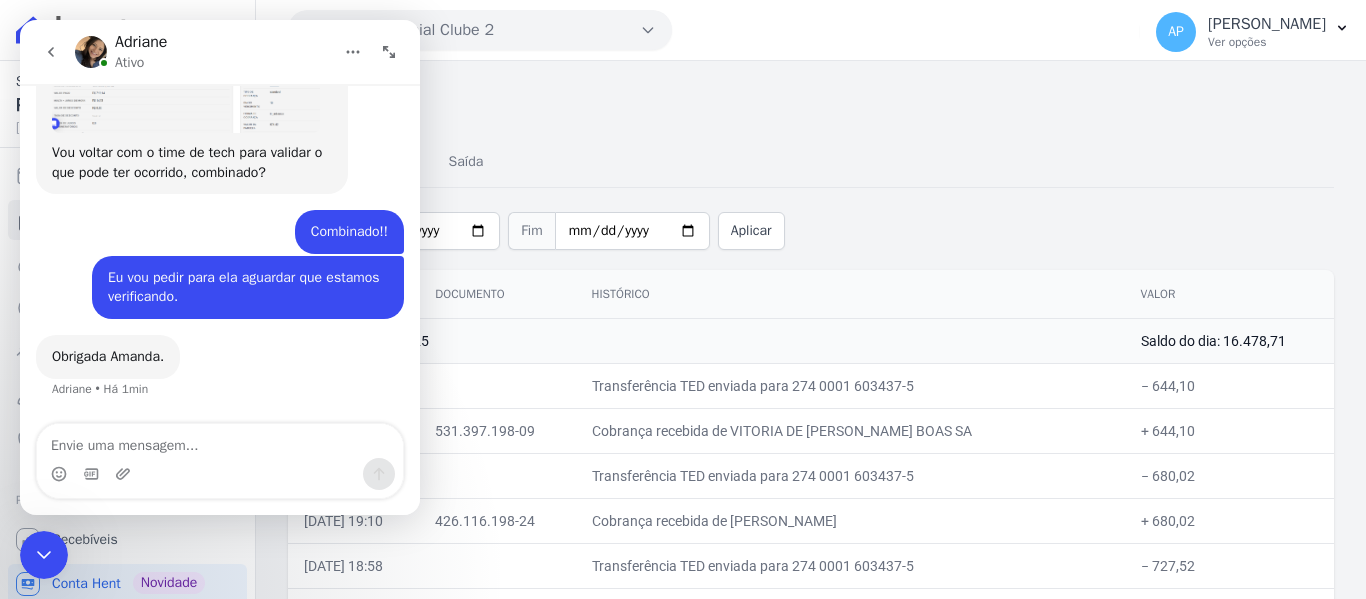 click 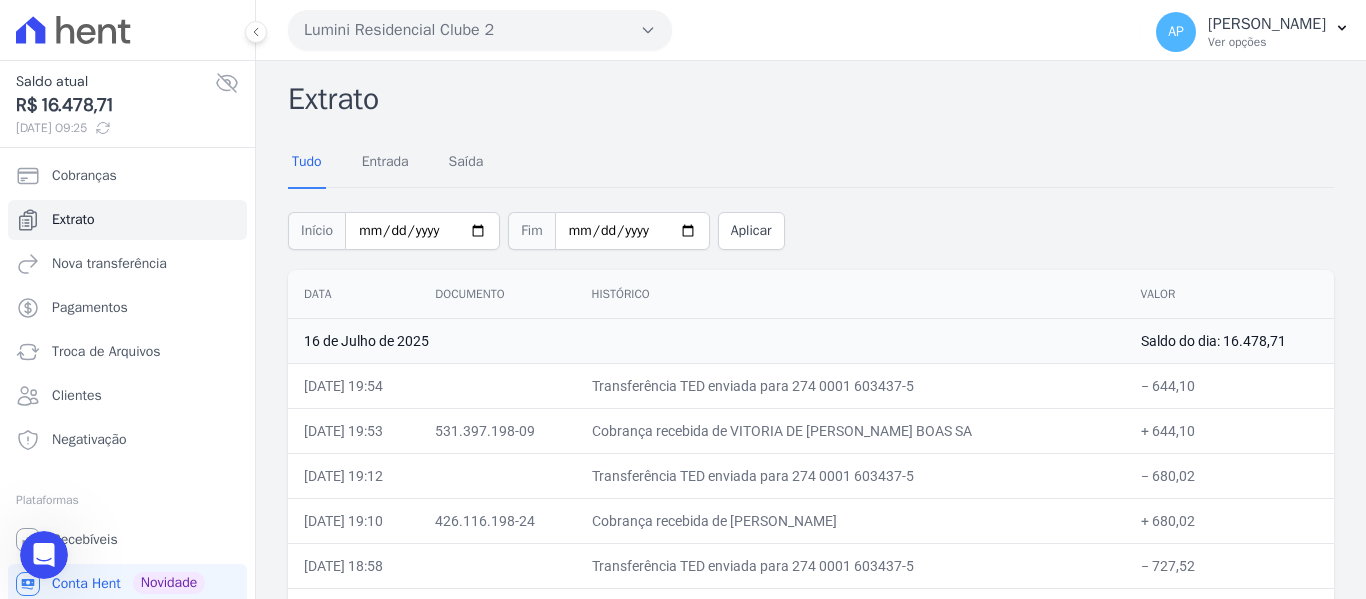 click 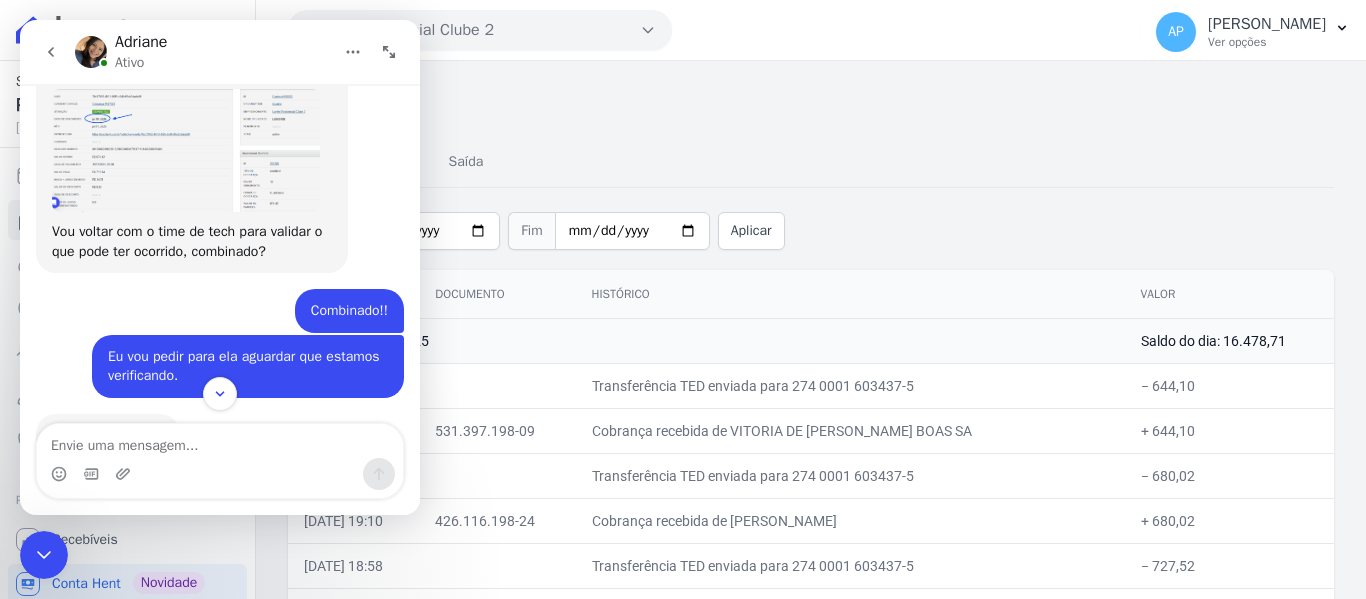 scroll, scrollTop: 3501, scrollLeft: 0, axis: vertical 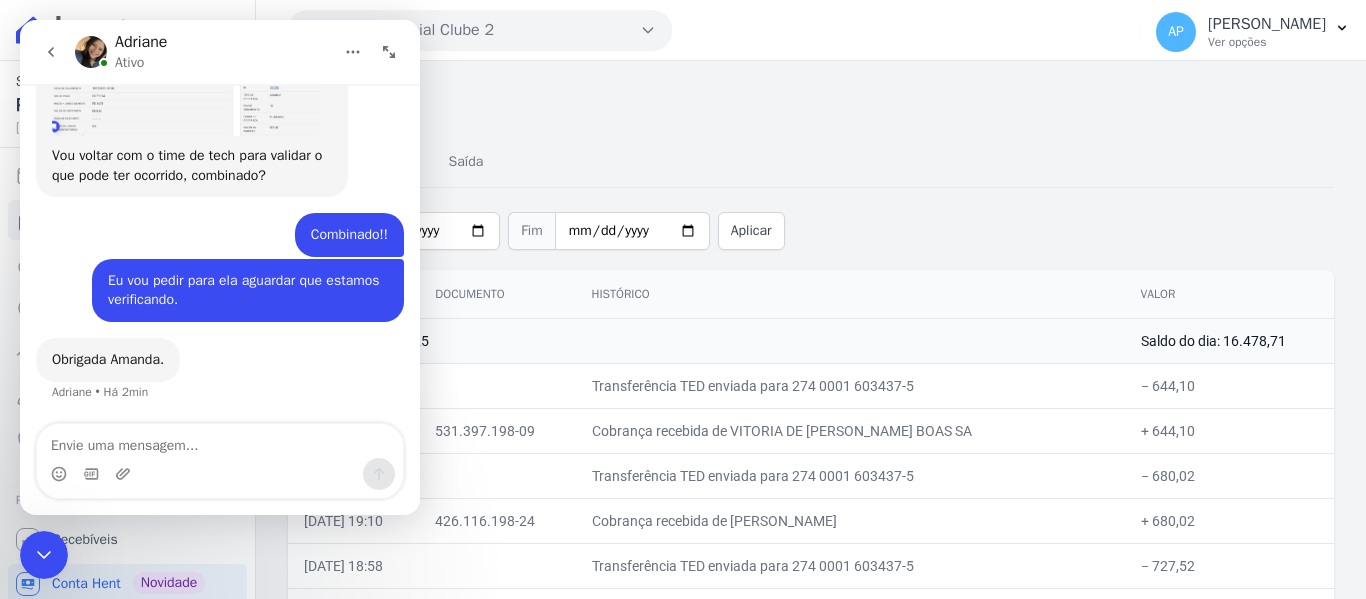 click on "Extrato
Tudo
Entrada
[GEOGRAPHIC_DATA]
Início
[DATE]
Fim
[DATE]
Aplicar
Data
Documento
Histórico
Valor
[DATE]
Saldo do dia:  16.478,71
[DATE] 19:54
Transferência TED enviada para 274 0001 603437-5
−
644,10" at bounding box center [811, 9513] 